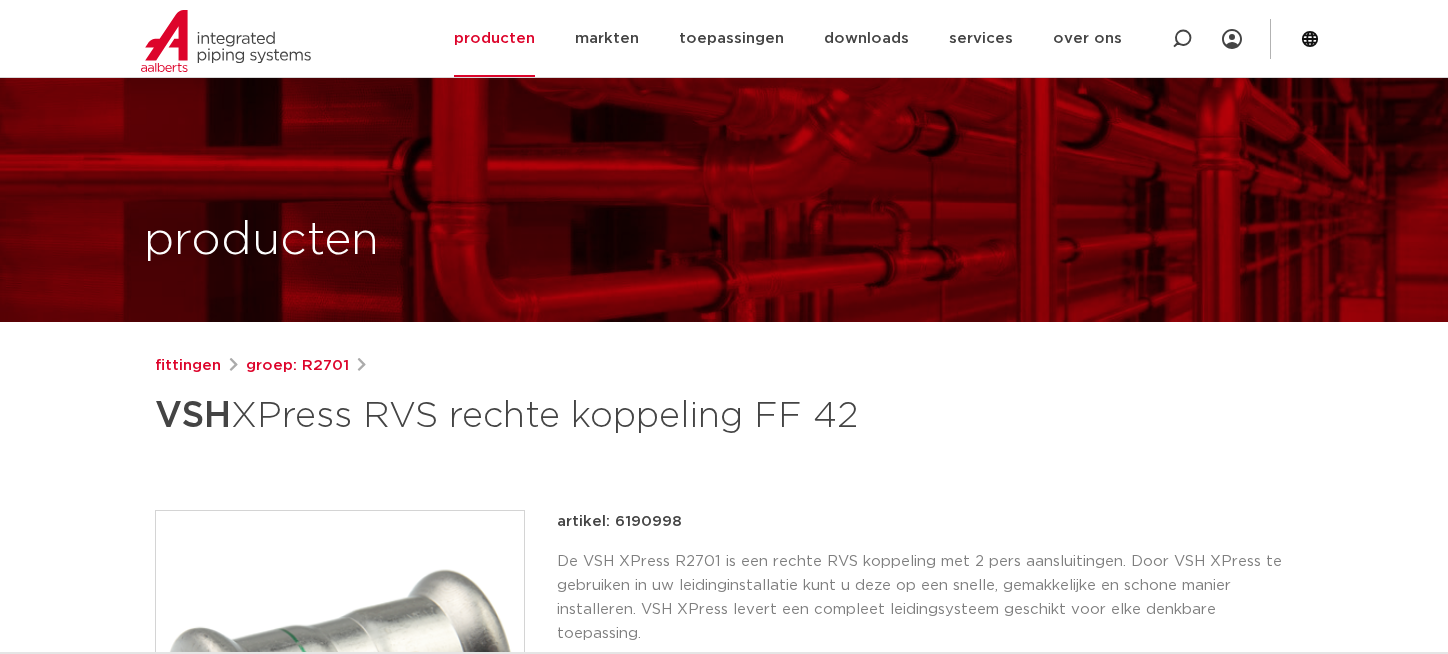 scroll, scrollTop: 200, scrollLeft: 0, axis: vertical 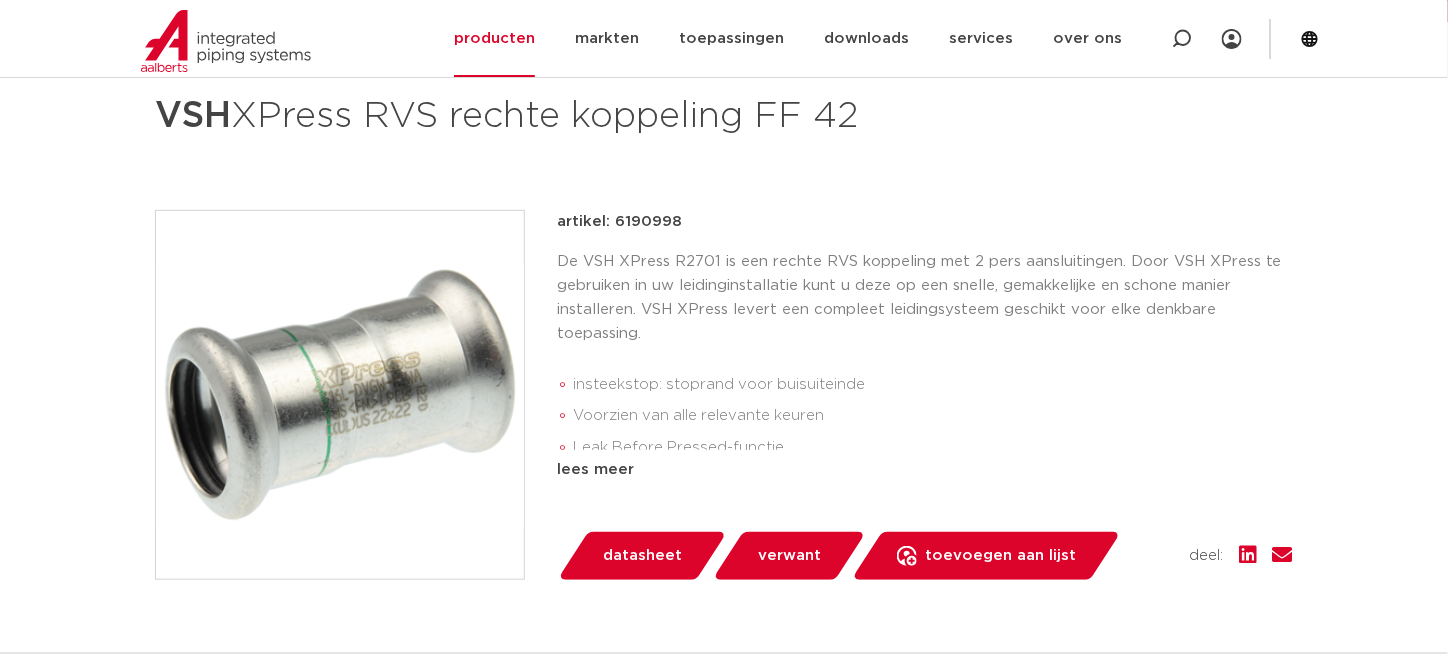 drag, startPoint x: 612, startPoint y: 219, endPoint x: 677, endPoint y: 229, distance: 65.76473 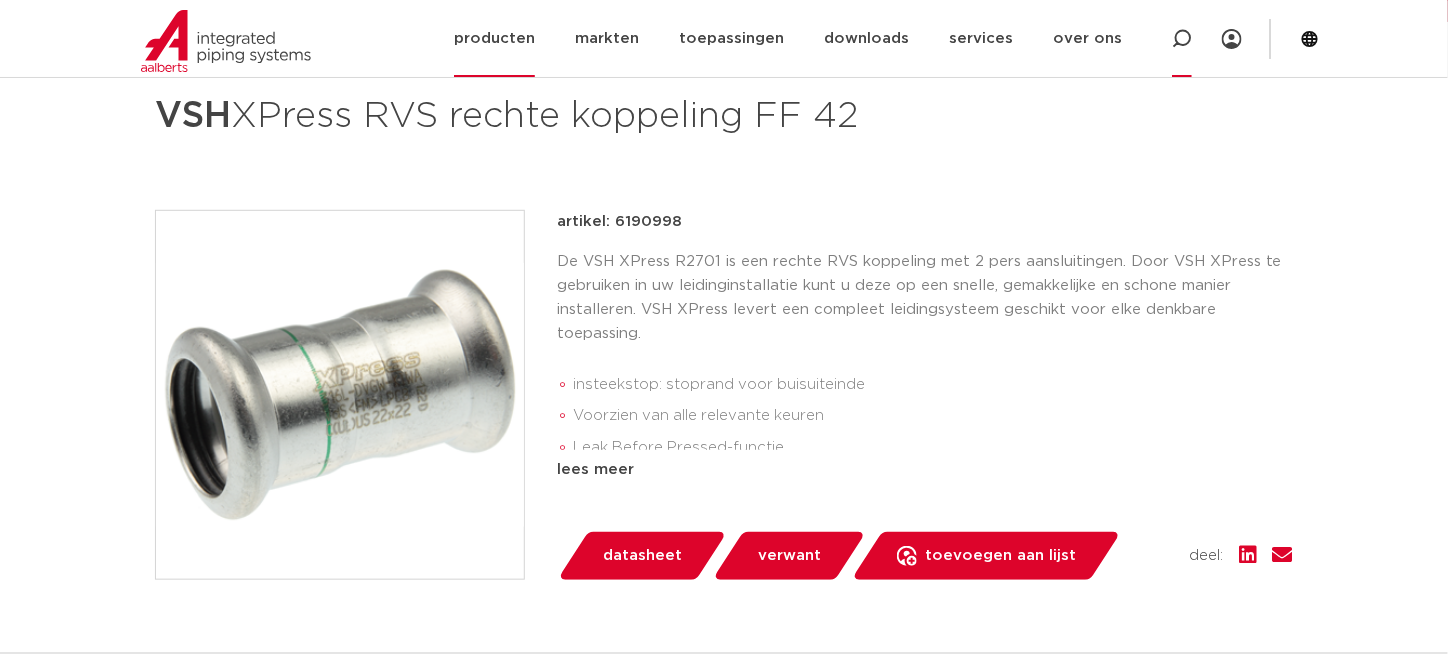 click 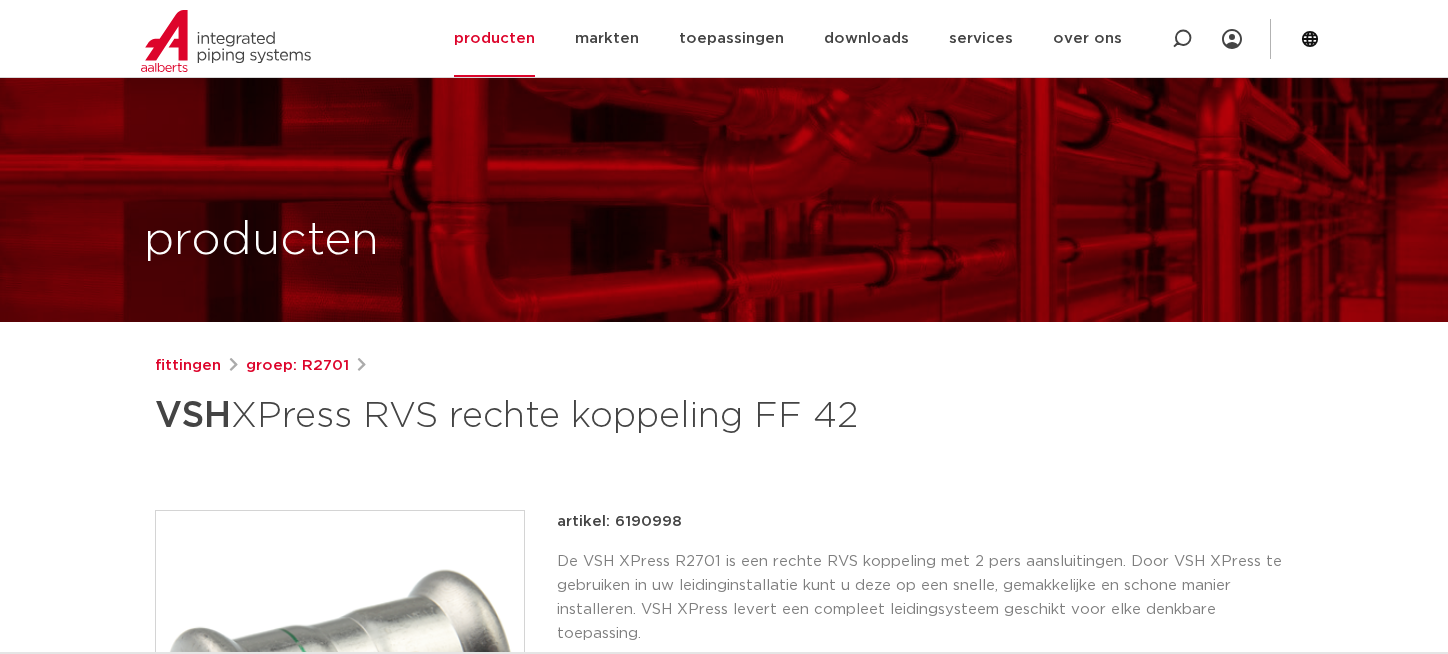 scroll, scrollTop: 118, scrollLeft: 0, axis: vertical 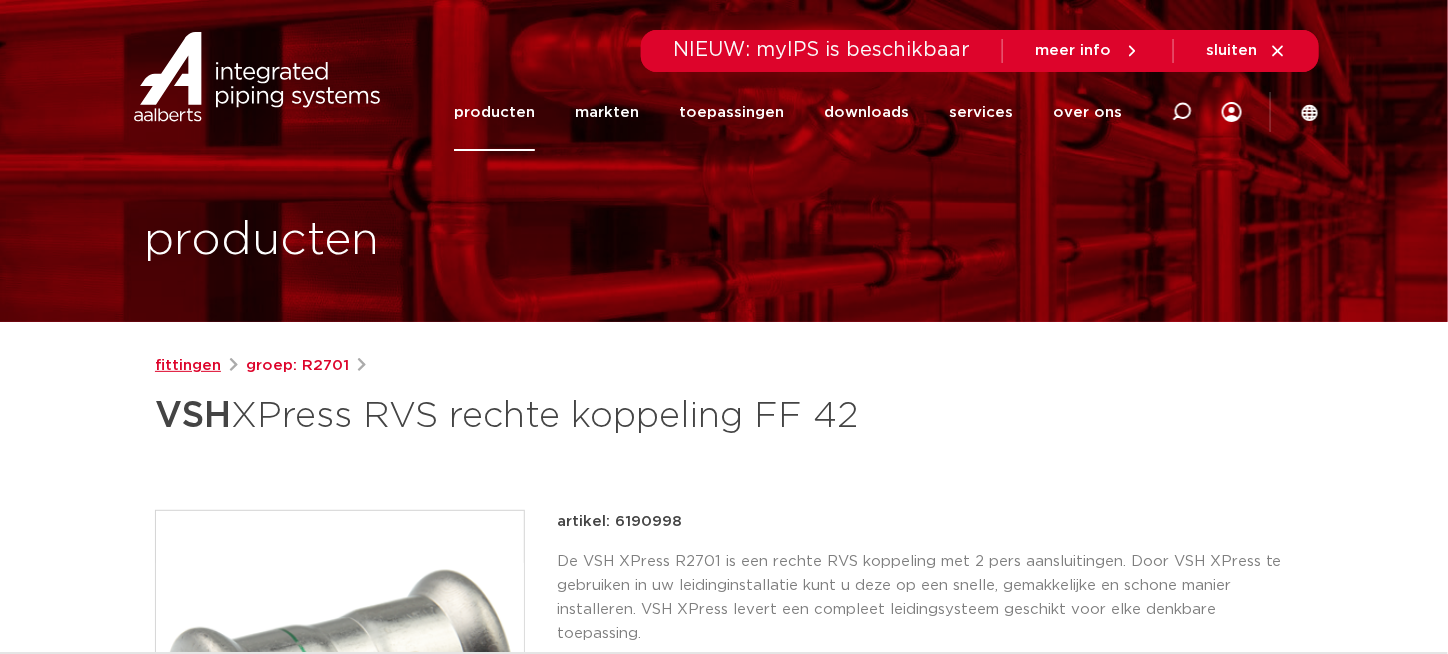 click on "fittingen" at bounding box center (188, 366) 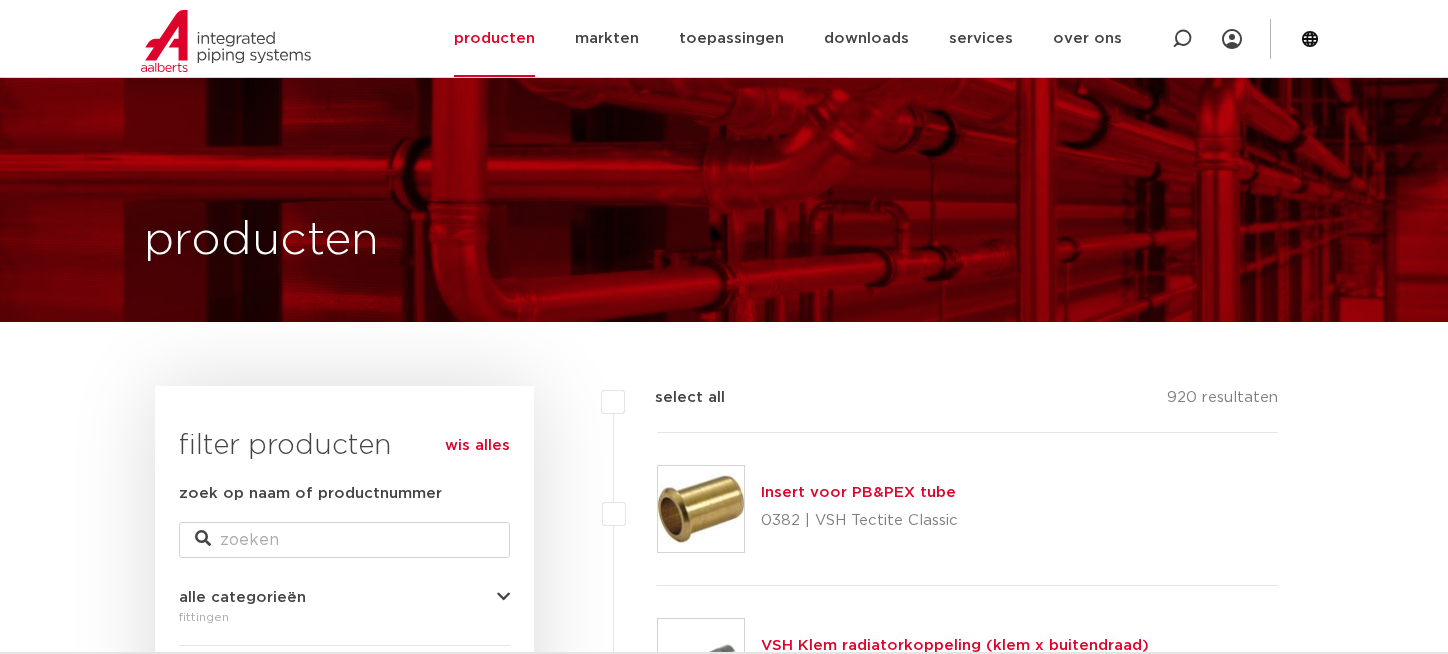 scroll, scrollTop: 300, scrollLeft: 0, axis: vertical 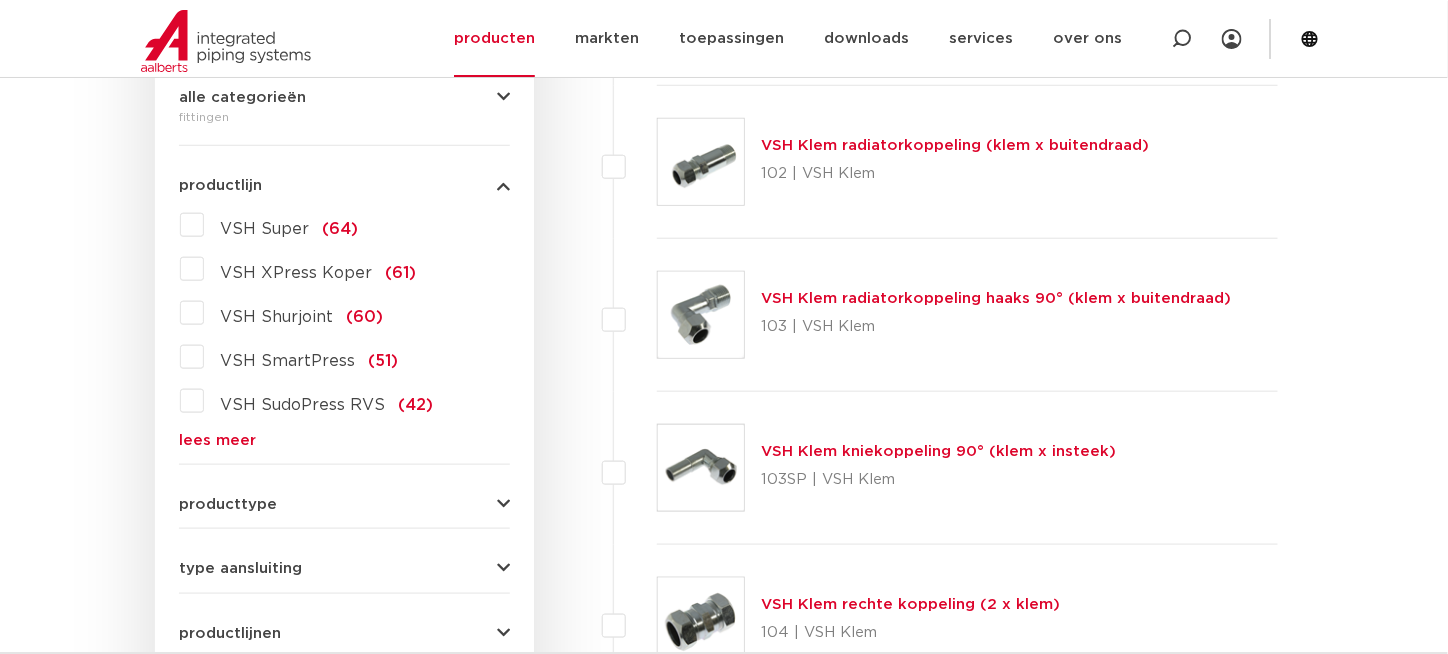 click on "lees meer" at bounding box center [344, 440] 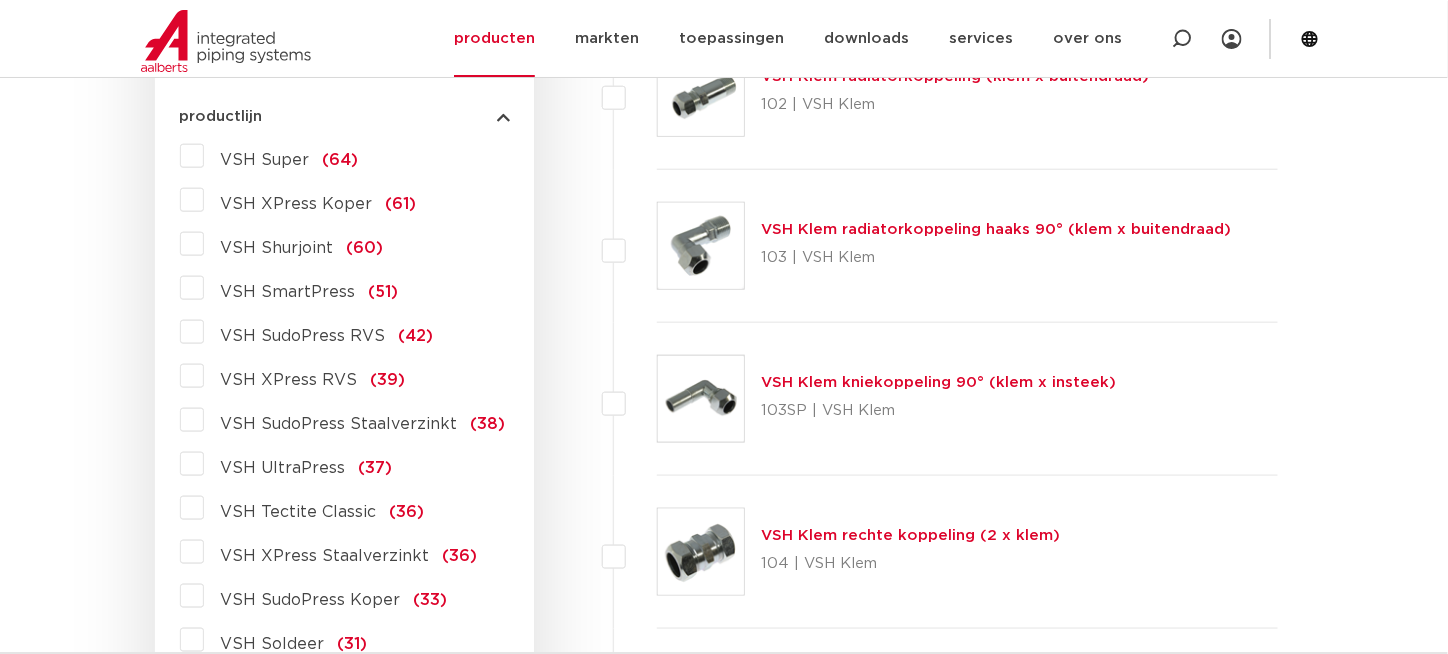 scroll, scrollTop: 700, scrollLeft: 0, axis: vertical 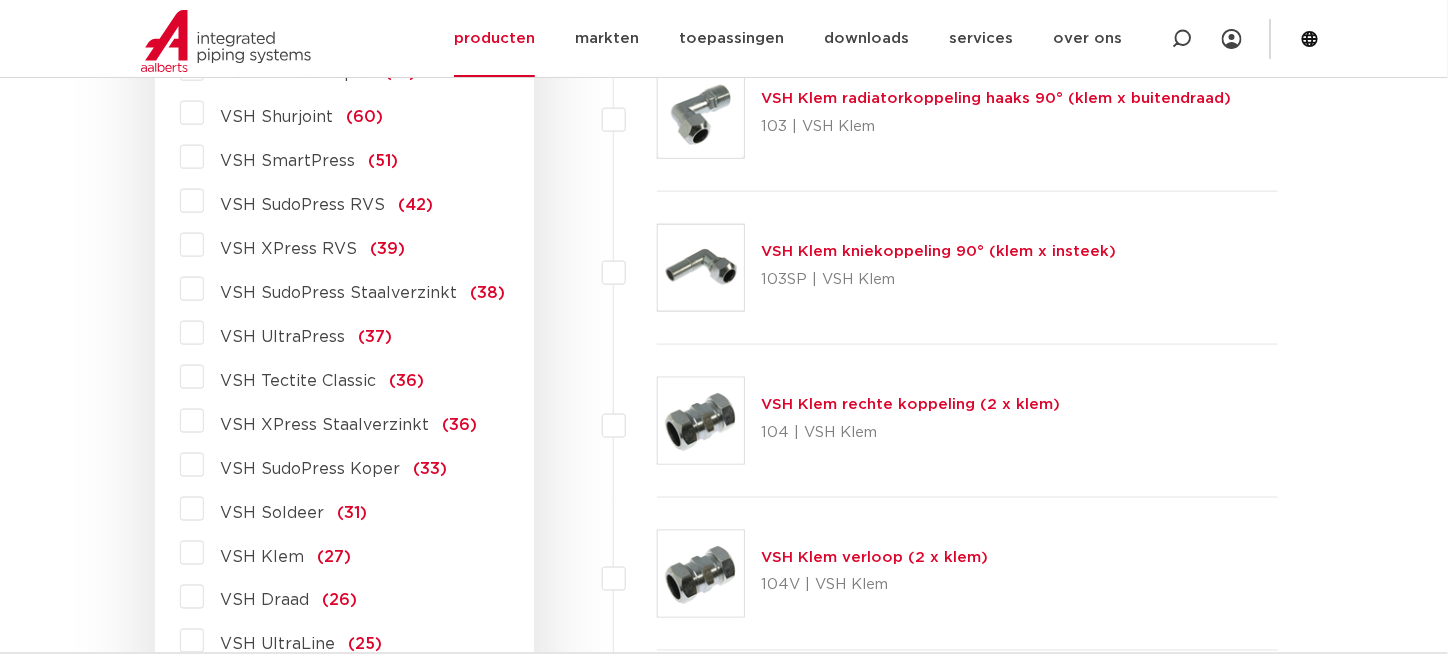 click on "VSH XPress Staalverzinkt" at bounding box center [324, 425] 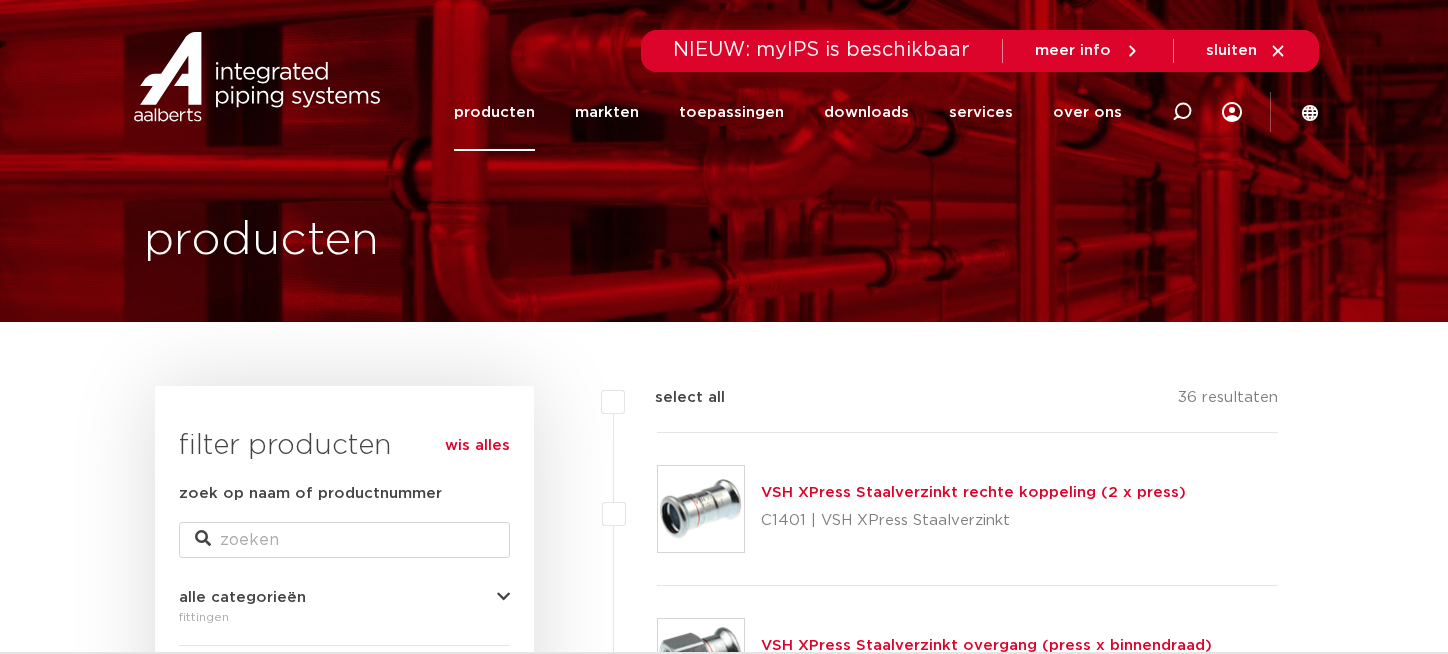 scroll, scrollTop: 669, scrollLeft: 0, axis: vertical 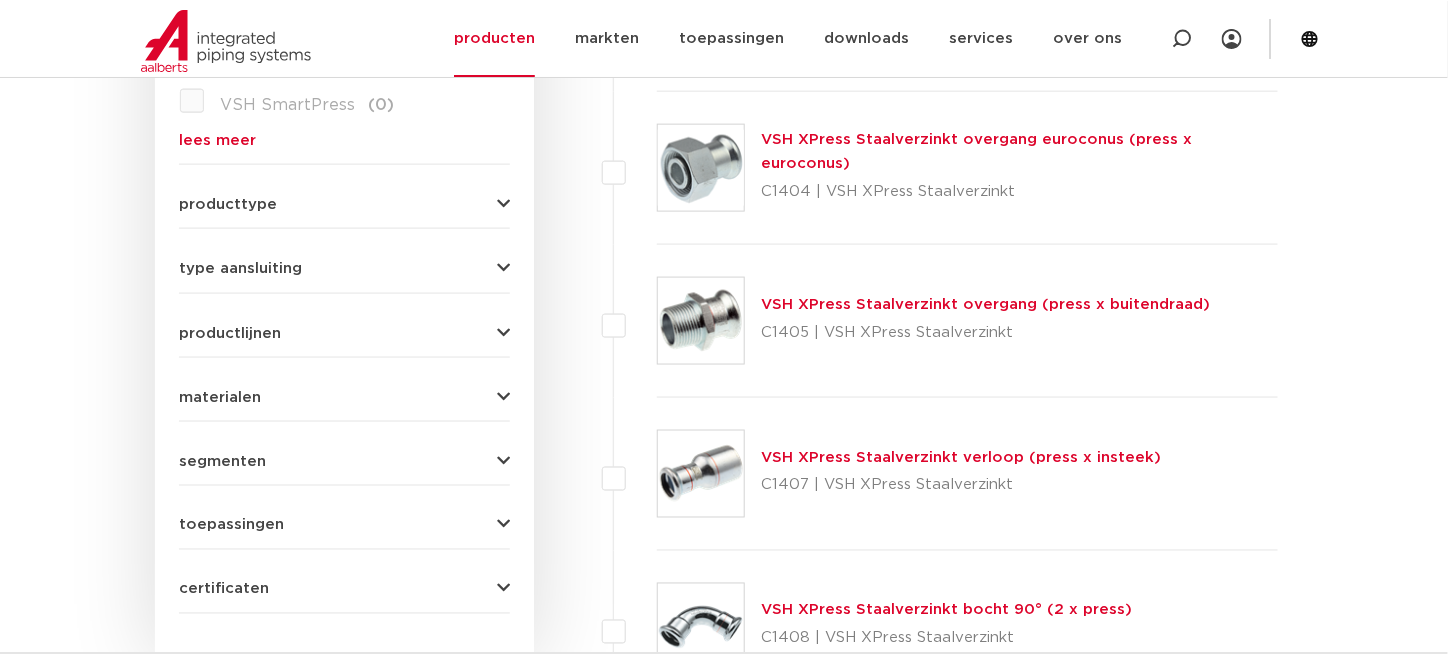 click on "wis alles
filter producten
zoek op naam of productnummer
alle categorieën
fittingen
fittingen
afsluiters
buizen" at bounding box center (344, 124) 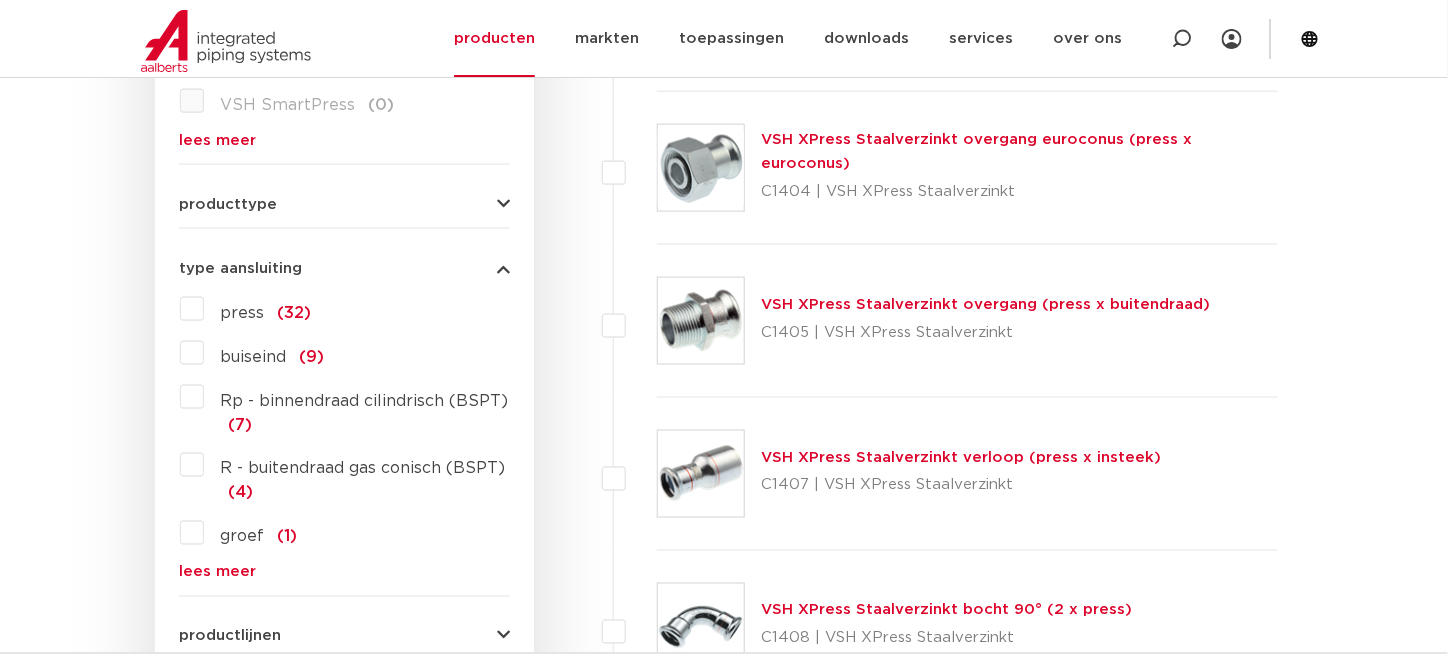 click on "press" at bounding box center [242, 313] 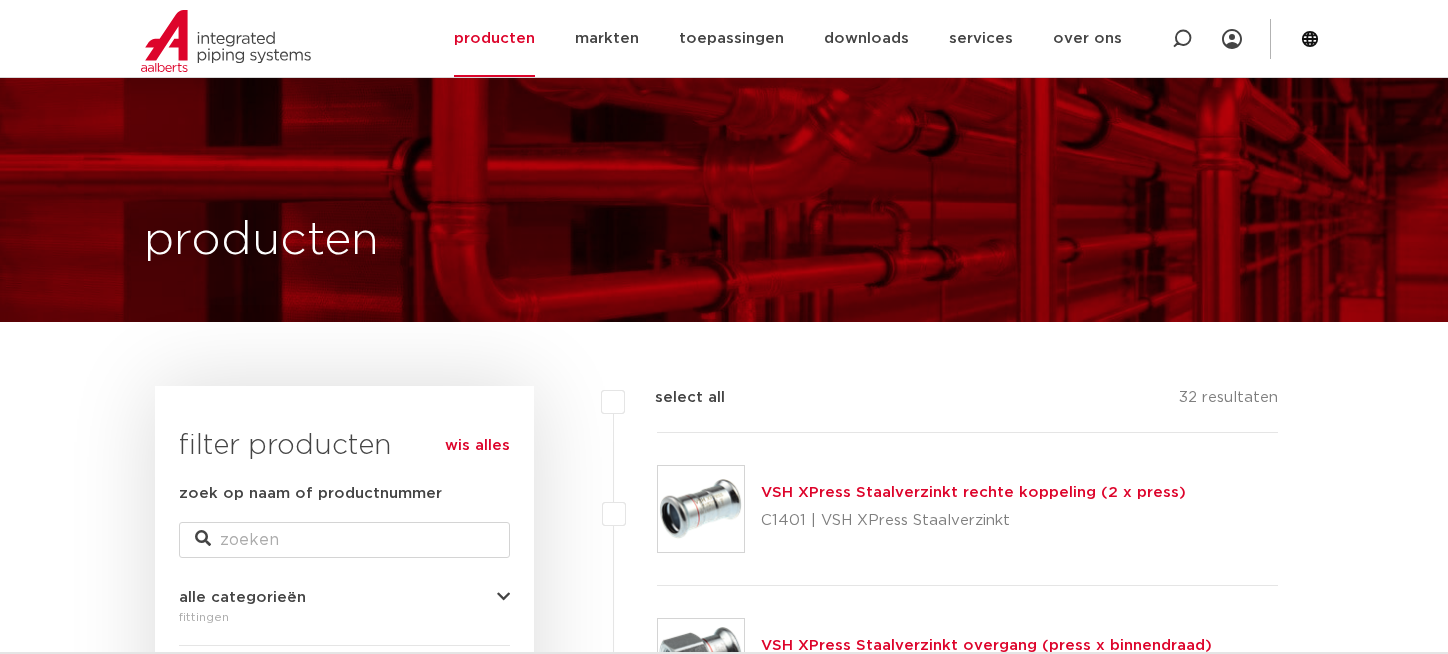 scroll, scrollTop: 800, scrollLeft: 0, axis: vertical 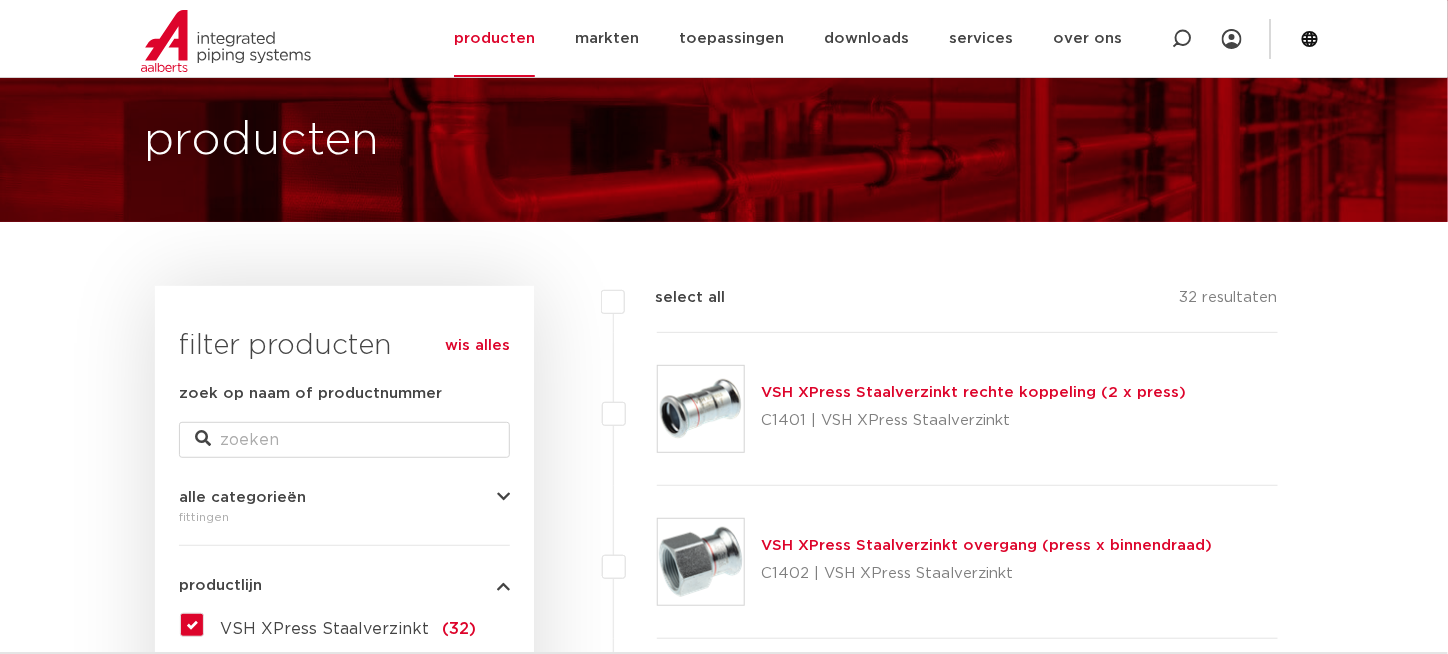 click on "VSH XPress Staalverzinkt rechte koppeling (2 x press)" at bounding box center (973, 392) 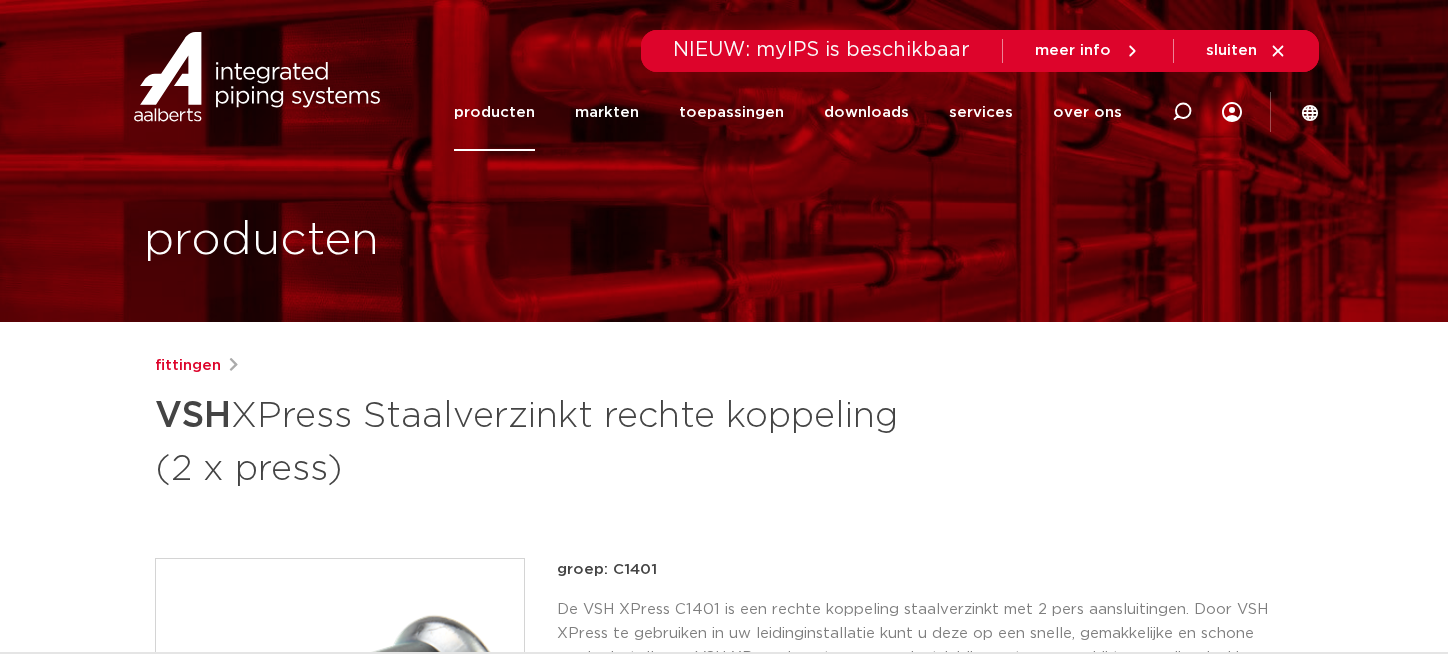 scroll, scrollTop: 0, scrollLeft: 0, axis: both 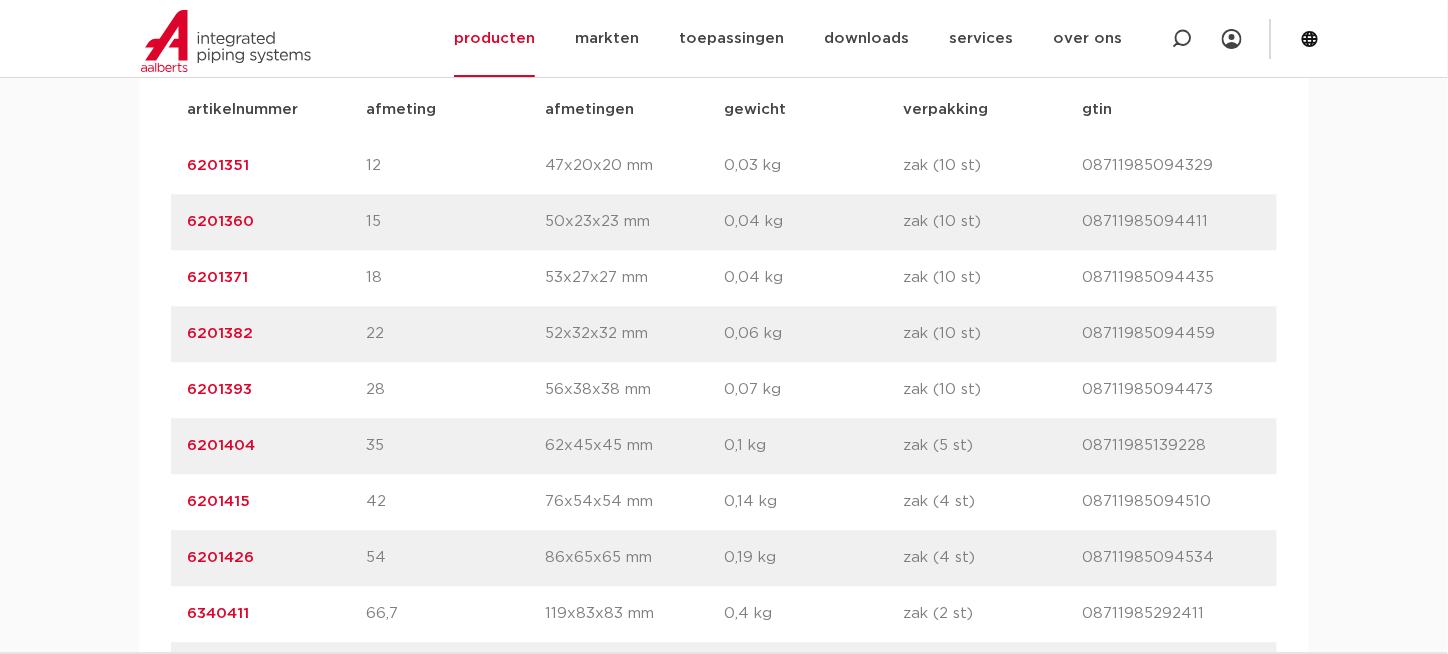drag, startPoint x: 259, startPoint y: 497, endPoint x: 185, endPoint y: 497, distance: 74 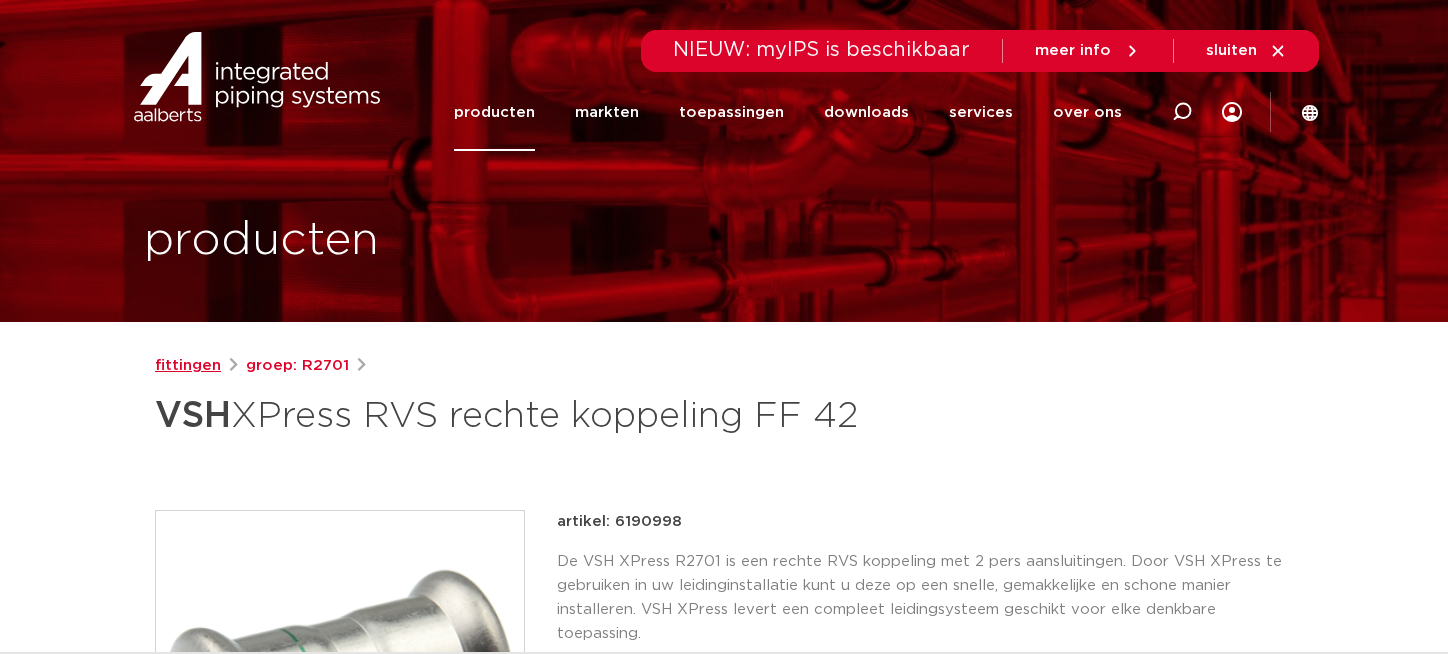 scroll, scrollTop: 0, scrollLeft: 0, axis: both 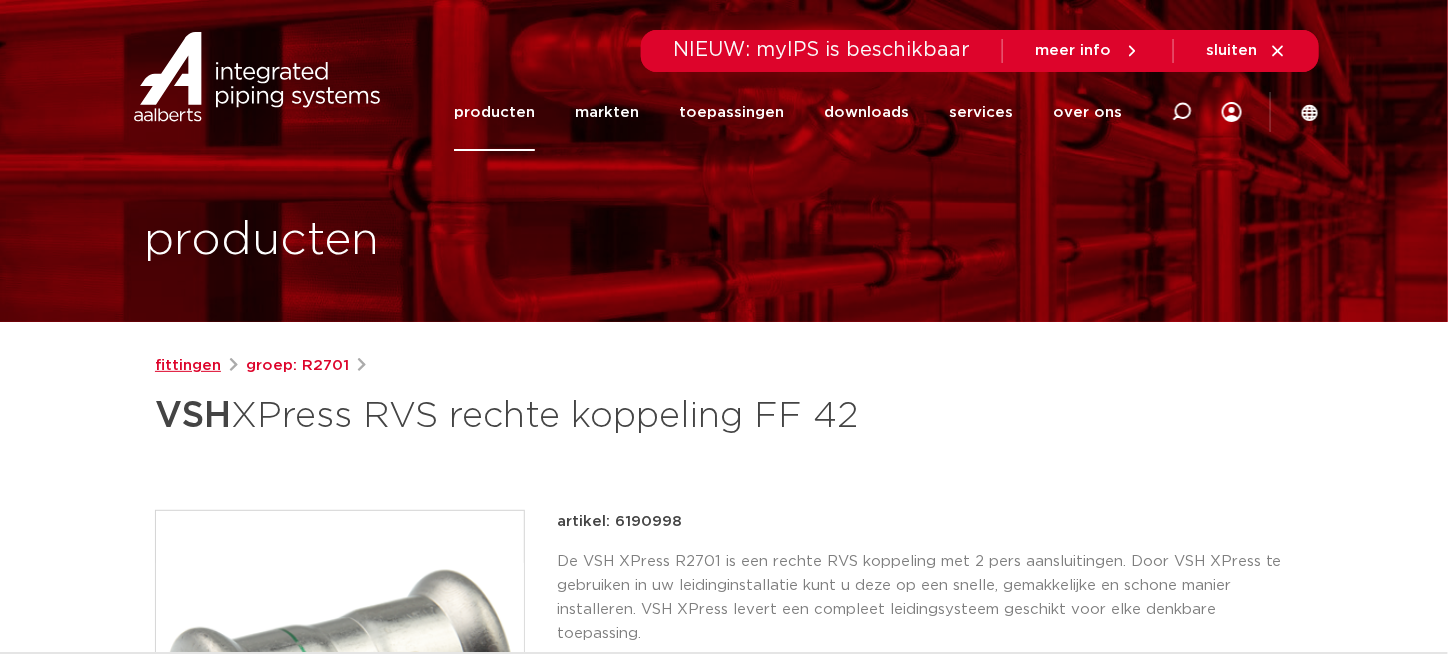 click on "fittingen" at bounding box center [188, 366] 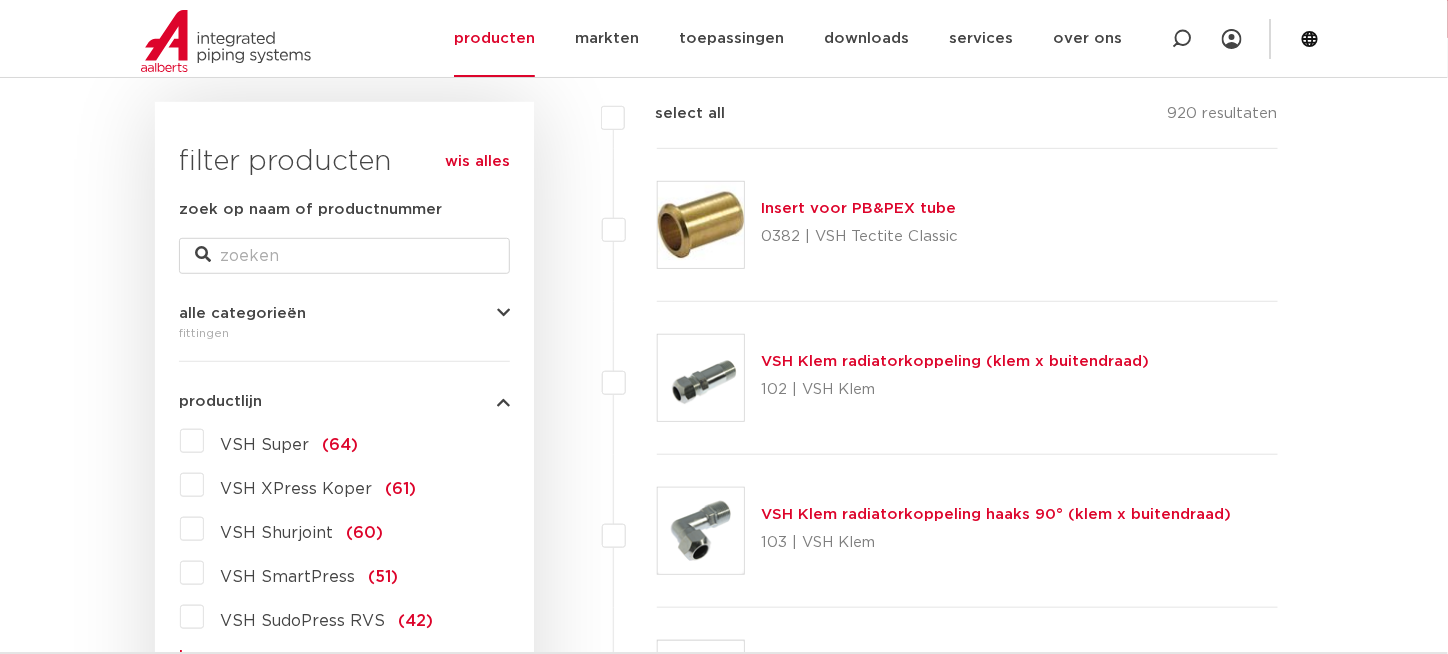 scroll, scrollTop: 300, scrollLeft: 0, axis: vertical 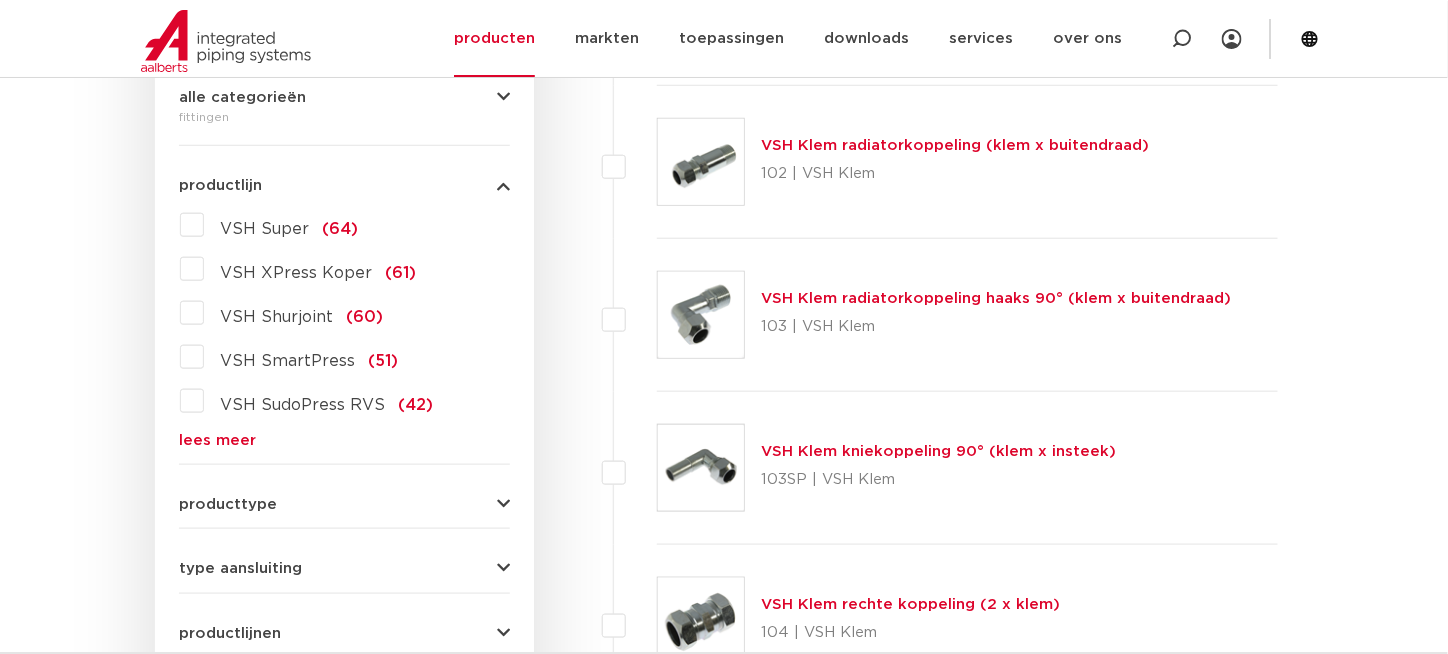 click on "lees meer" at bounding box center [344, 440] 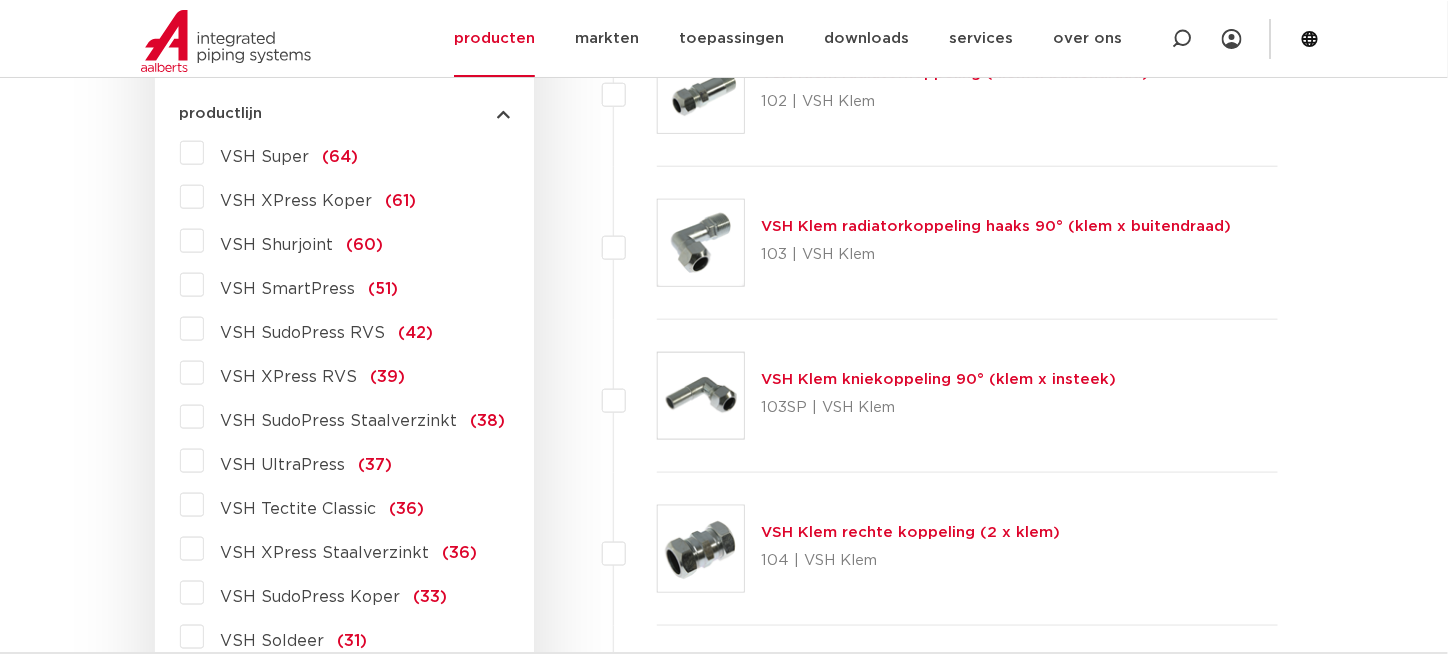 scroll, scrollTop: 600, scrollLeft: 0, axis: vertical 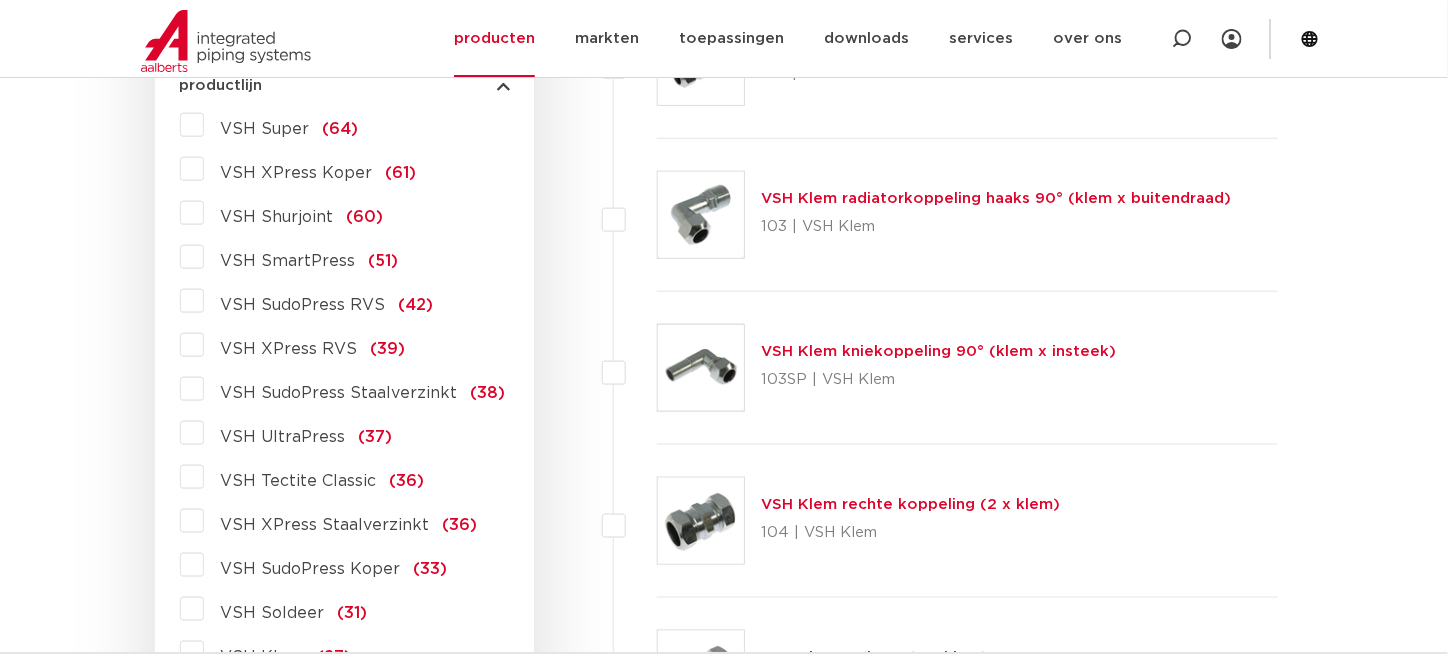 click on "VSH XPress Staalverzinkt" at bounding box center [324, 525] 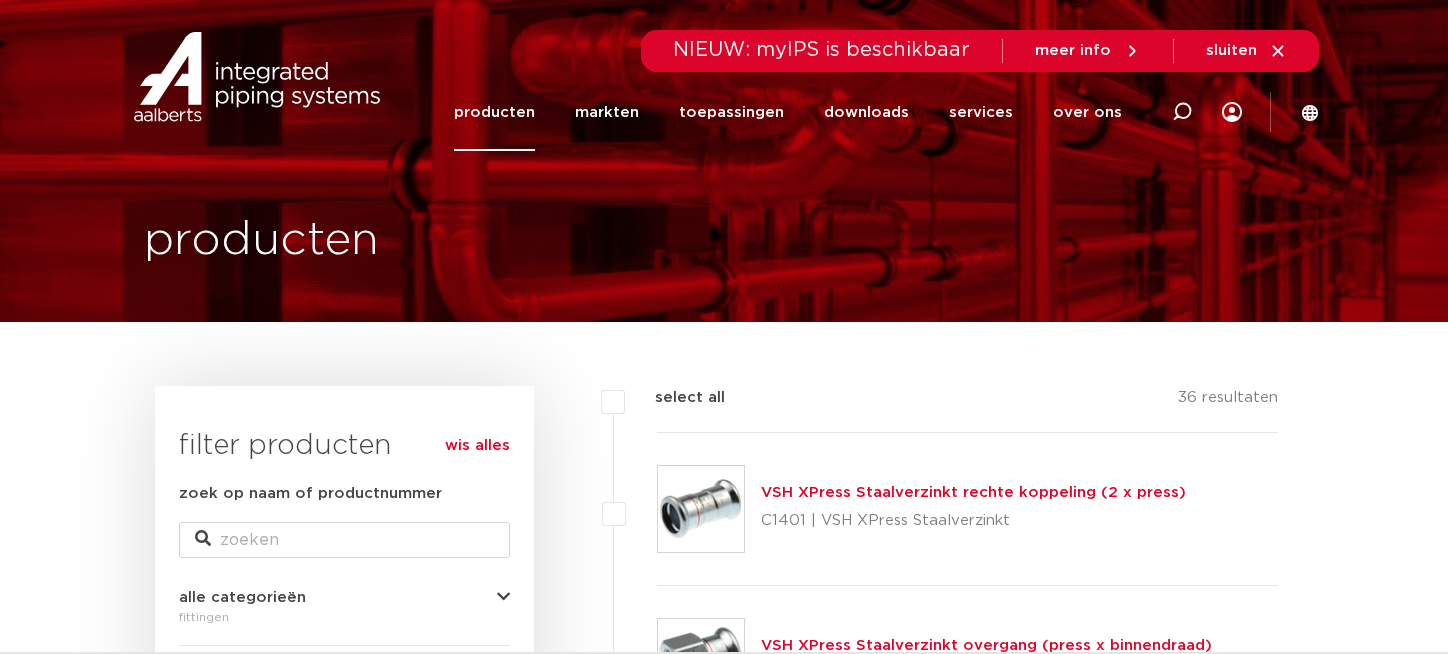 scroll, scrollTop: 572, scrollLeft: 0, axis: vertical 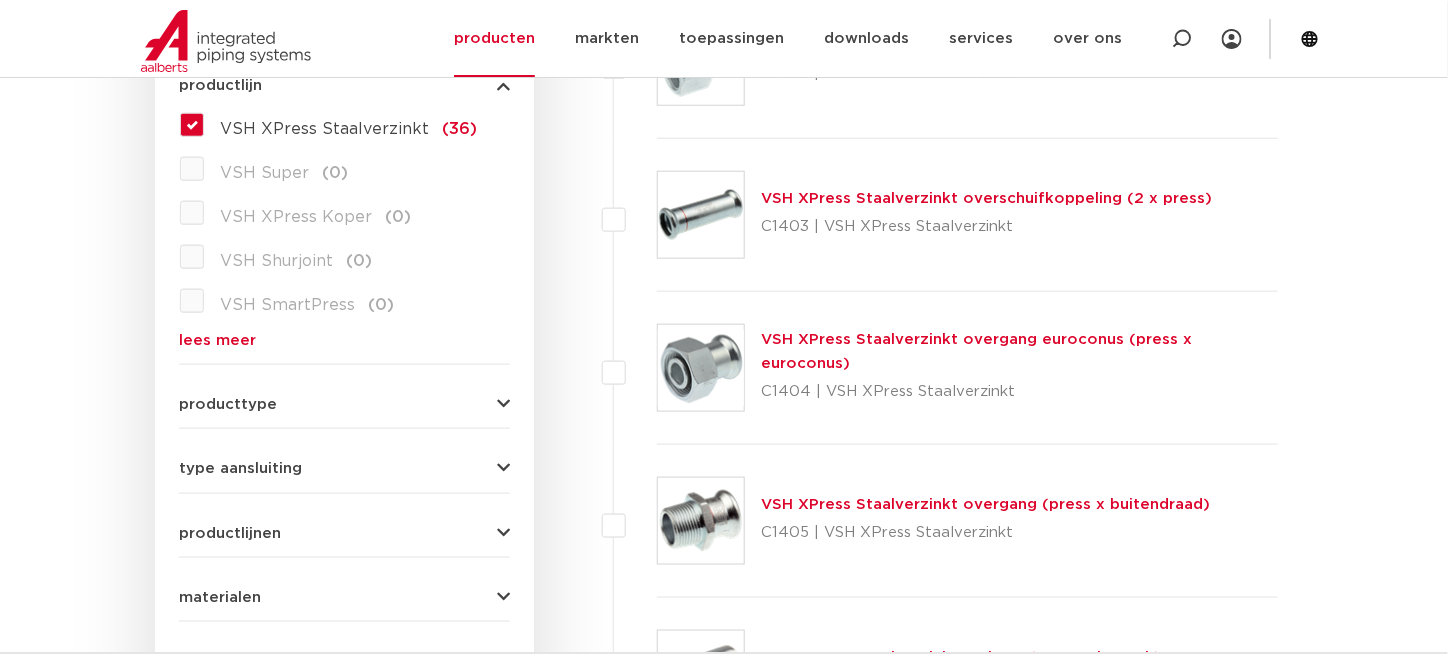 click on "type aansluiting" at bounding box center [240, 468] 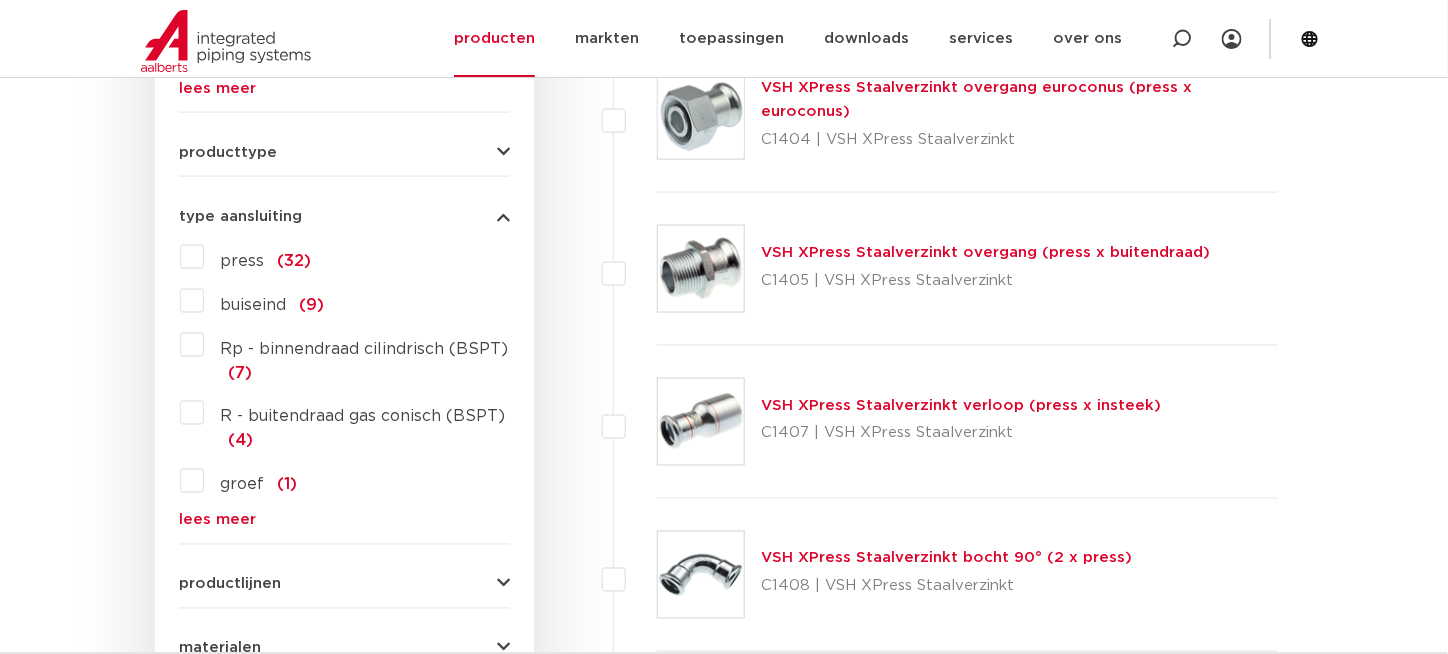 scroll, scrollTop: 900, scrollLeft: 0, axis: vertical 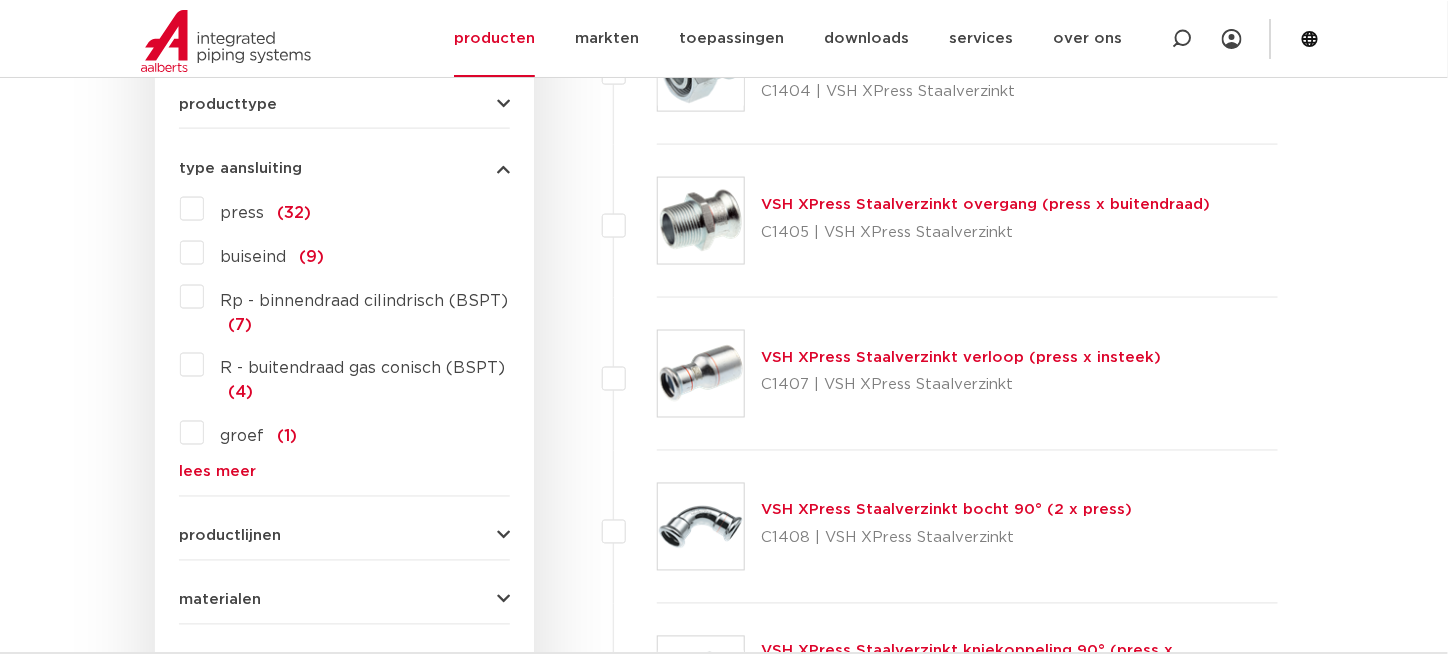 click on "Rp - binnendraad cilindrisch (BSPT)" at bounding box center (364, 301) 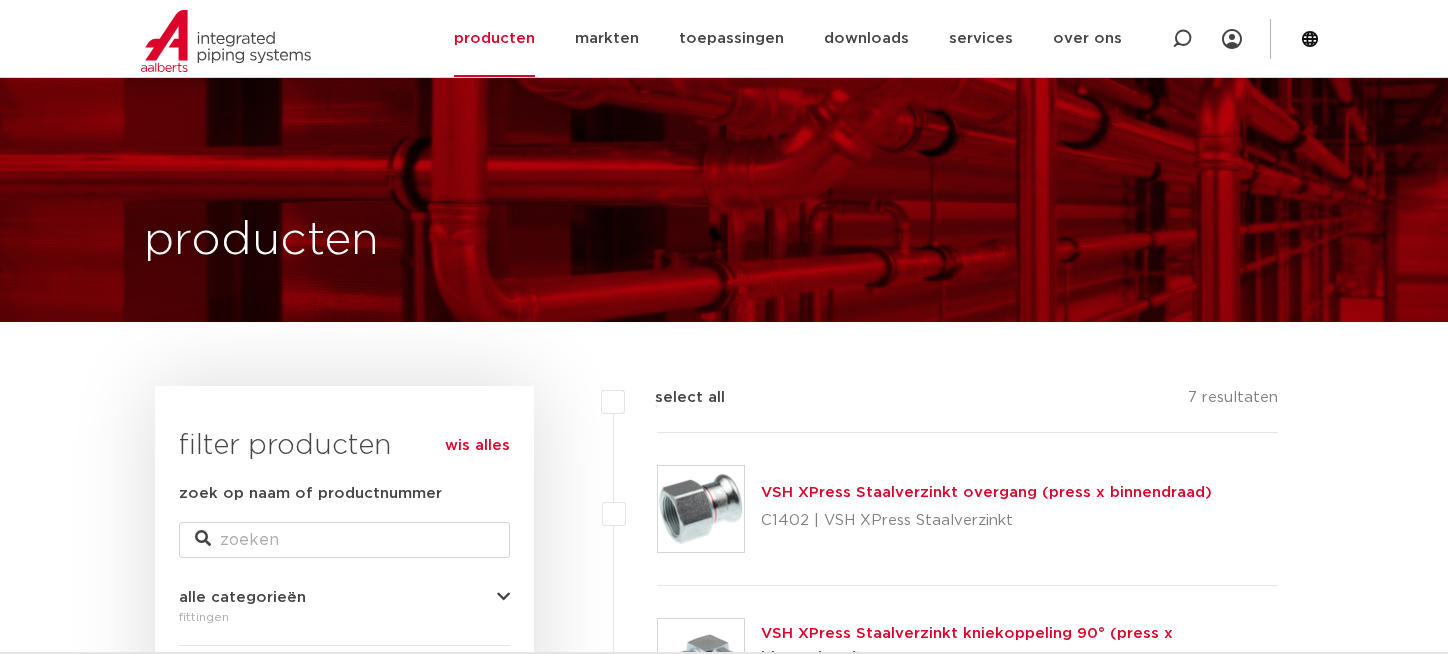 scroll, scrollTop: 900, scrollLeft: 0, axis: vertical 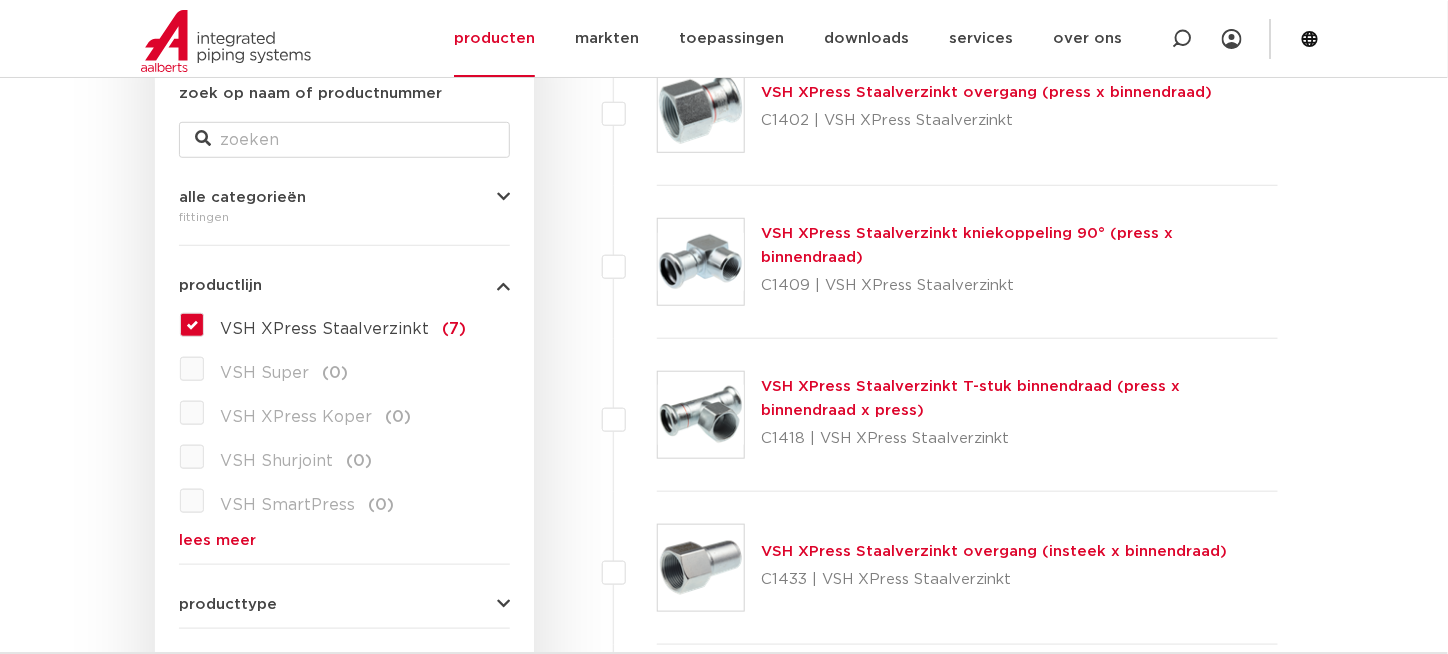 click on "VSH XPress Staalverzinkt T-stuk binnendraad (press x binnendraad x press)" at bounding box center [970, 398] 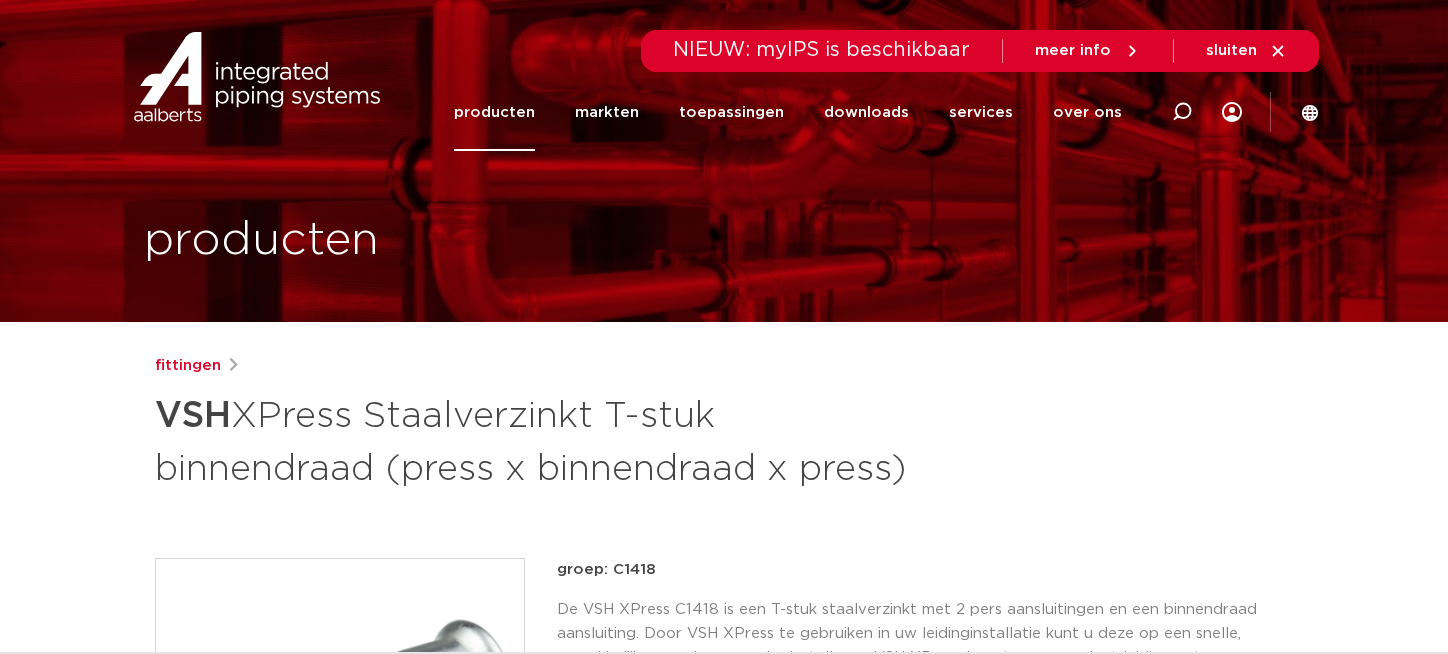 scroll, scrollTop: 0, scrollLeft: 0, axis: both 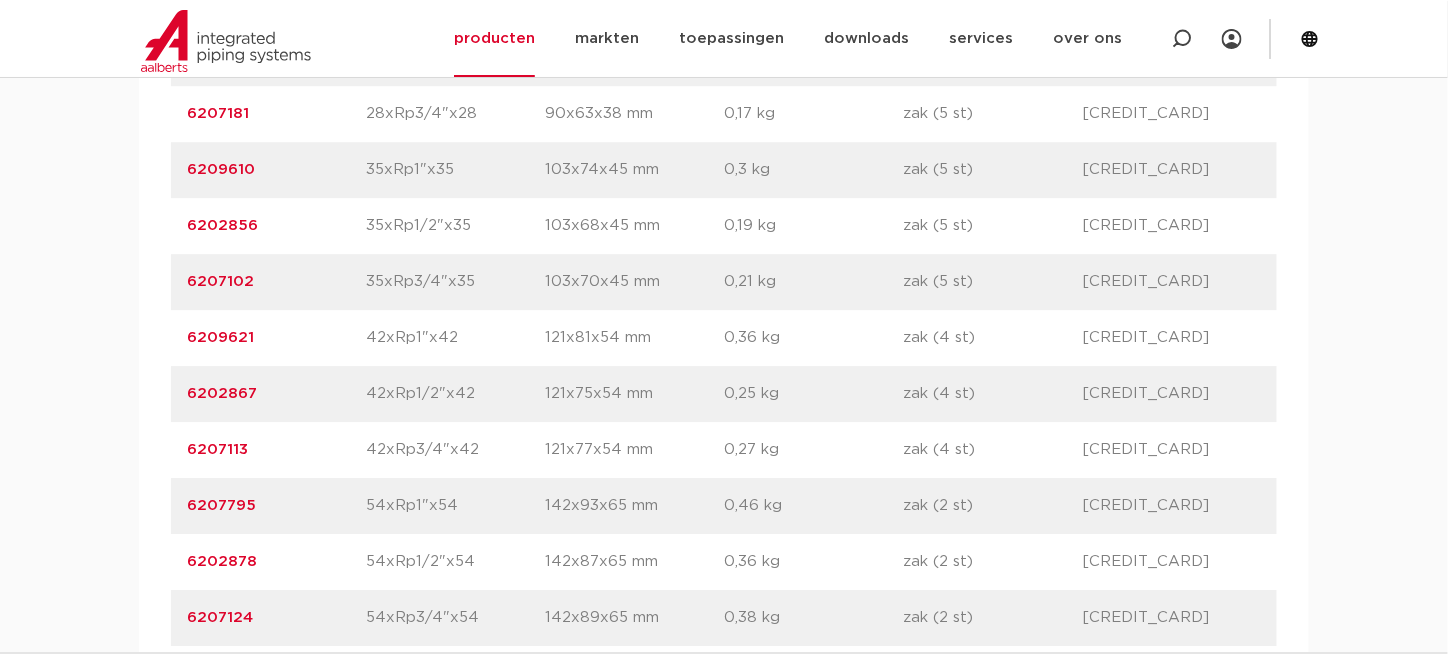 click on "6207113" at bounding box center [217, 449] 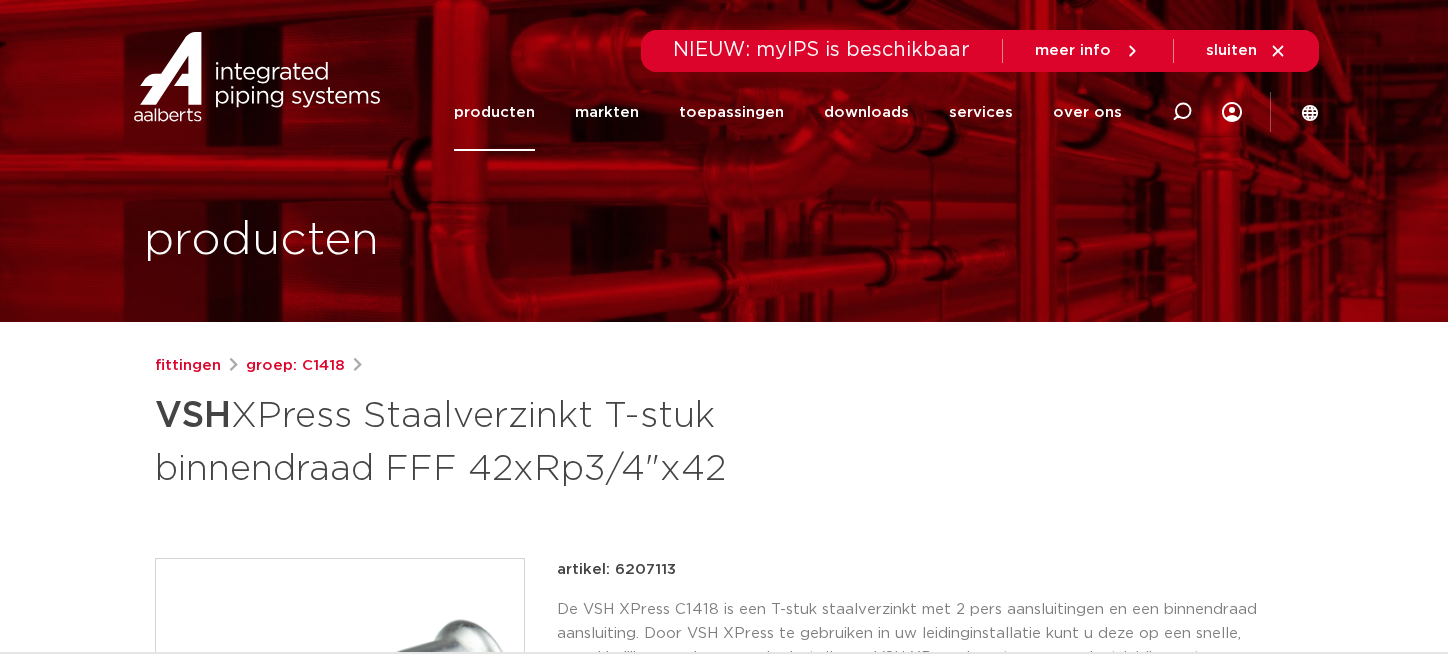 scroll, scrollTop: 0, scrollLeft: 0, axis: both 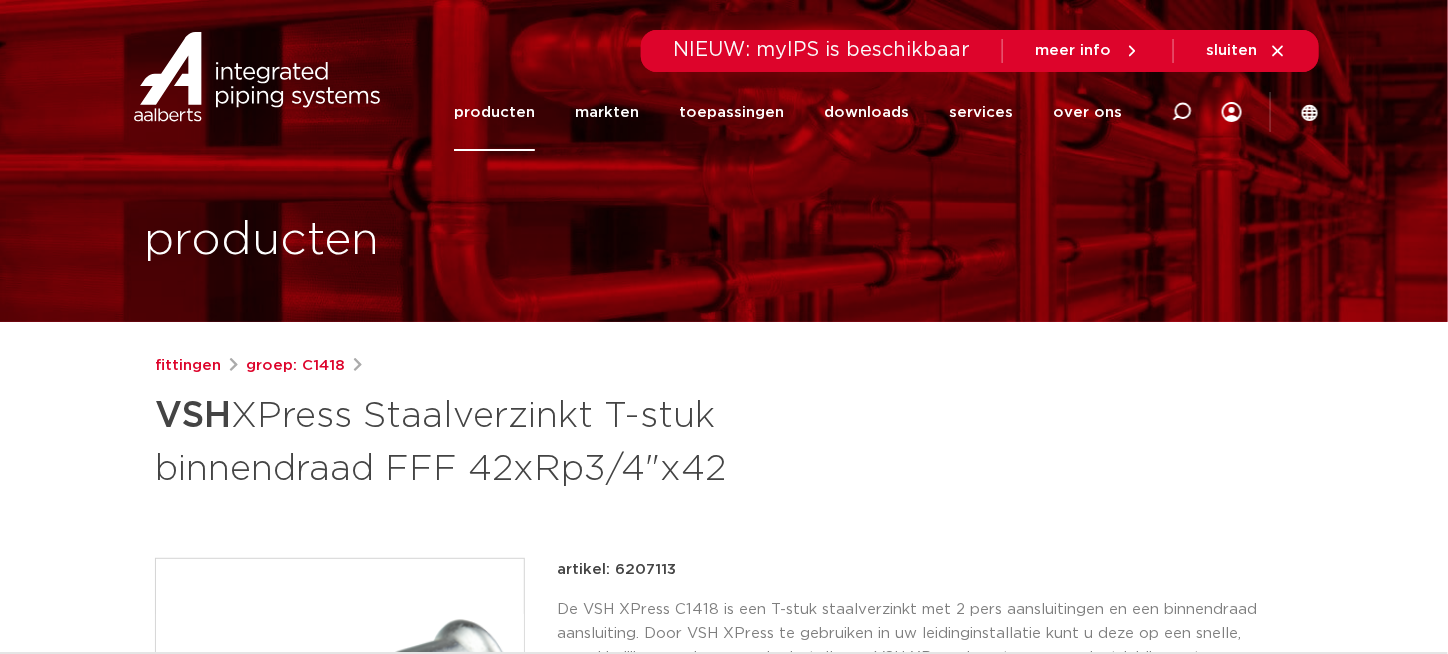 drag, startPoint x: 161, startPoint y: 420, endPoint x: 723, endPoint y: 460, distance: 563.4217 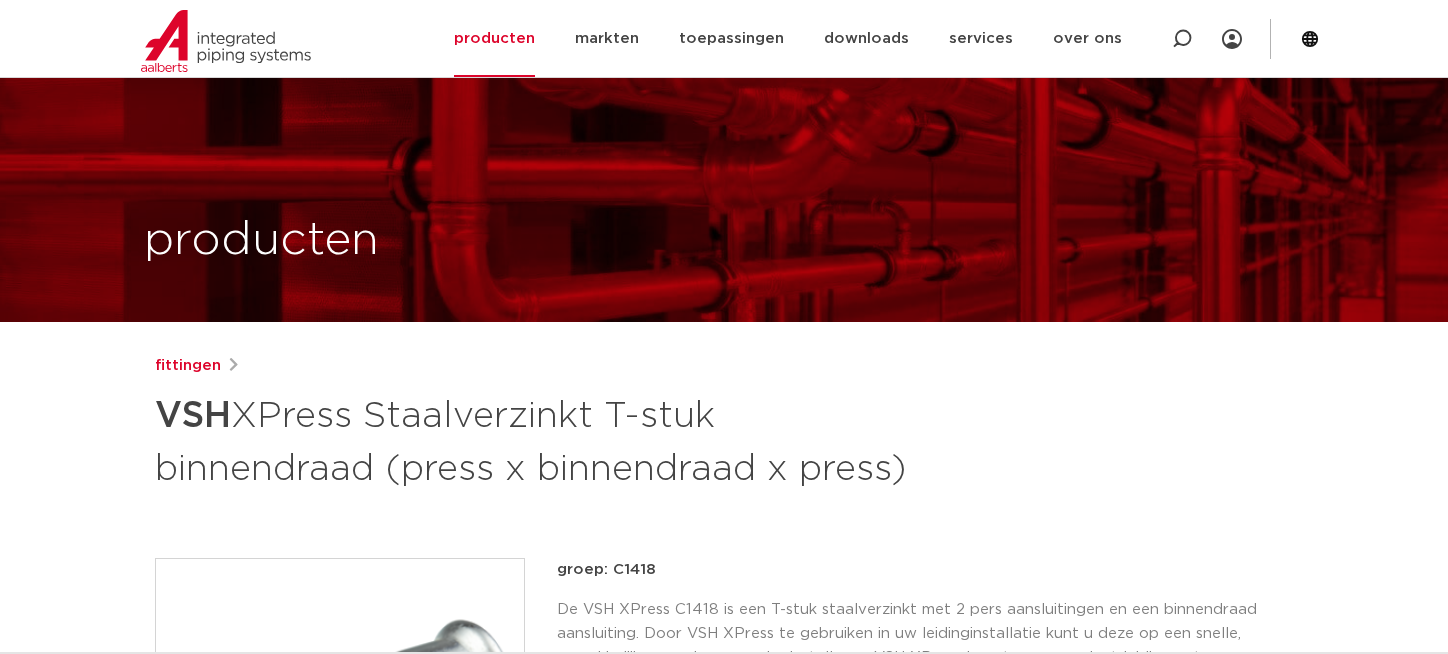 scroll, scrollTop: 1900, scrollLeft: 0, axis: vertical 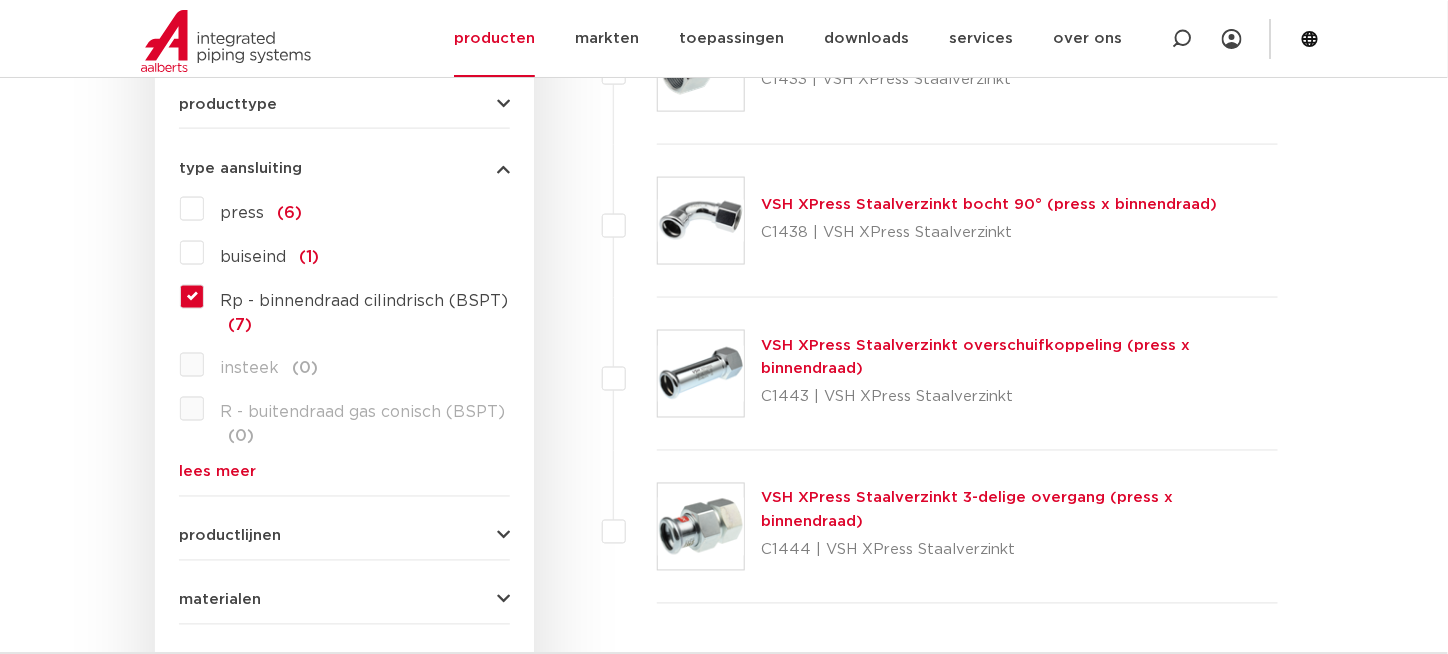 click at bounding box center (701, 374) 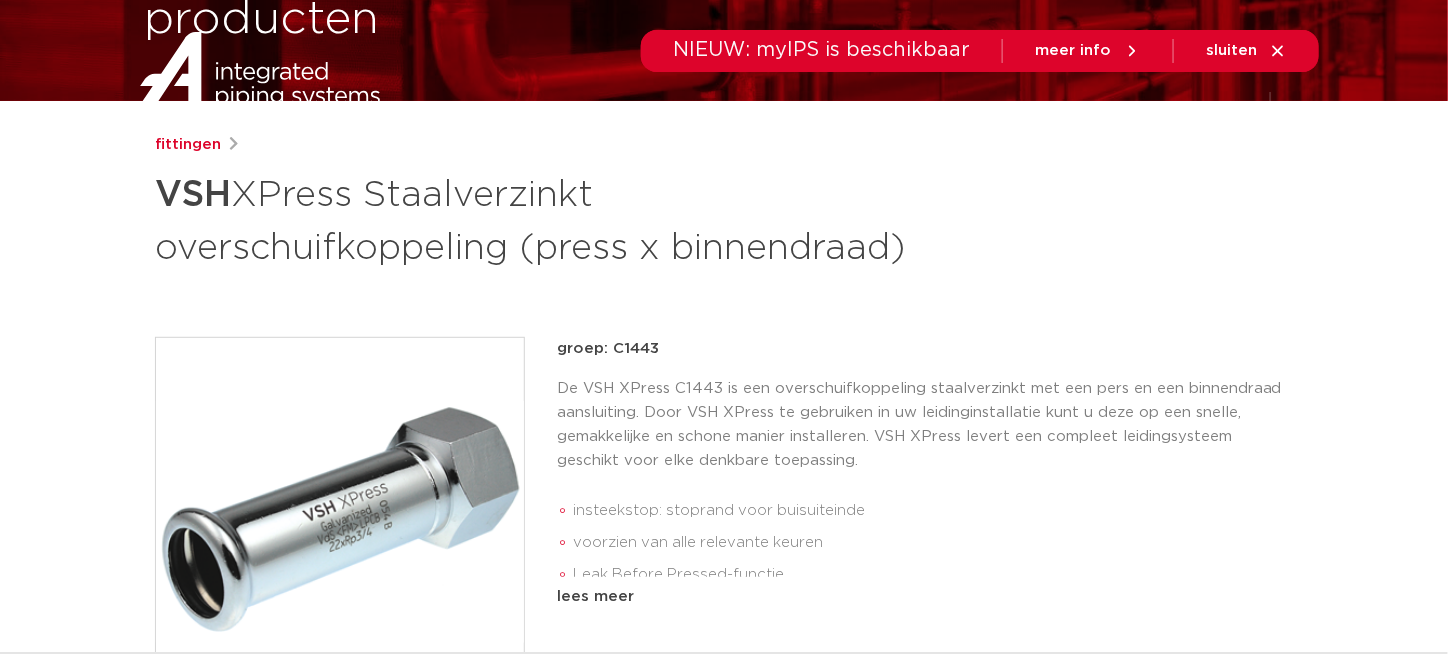scroll, scrollTop: 0, scrollLeft: 0, axis: both 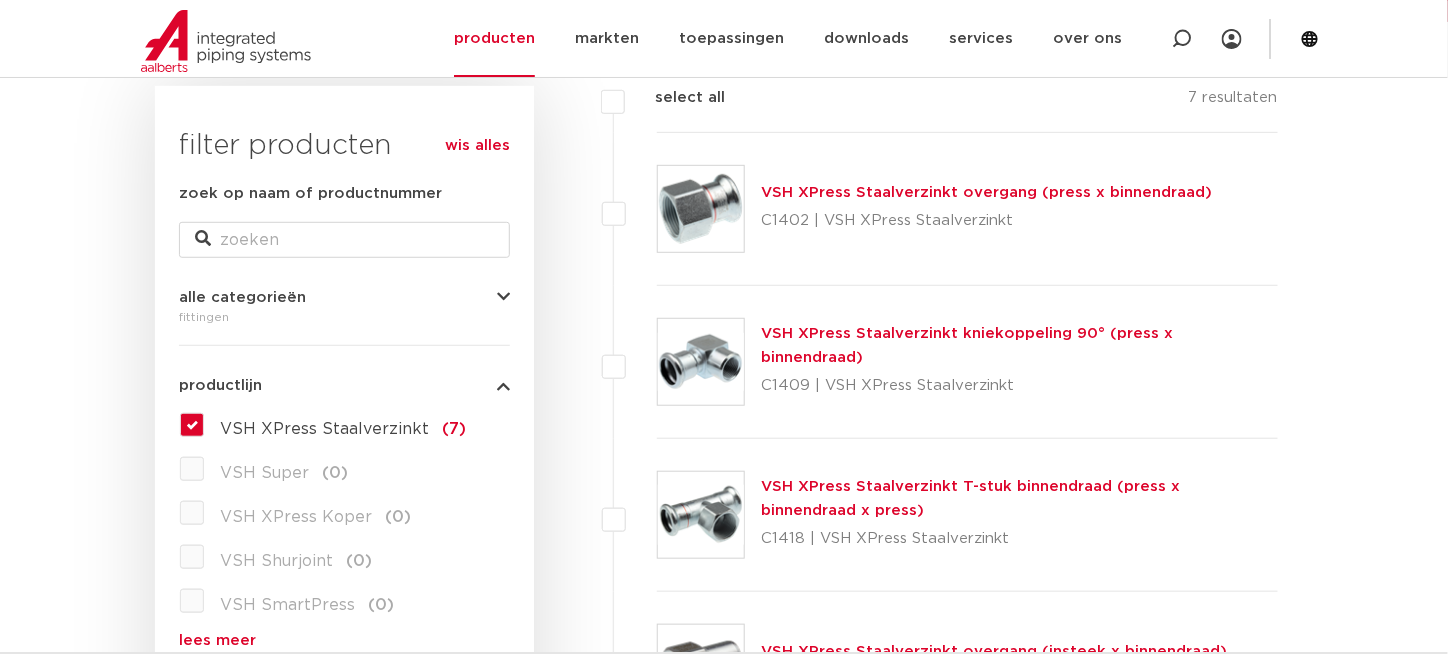click at bounding box center [701, 209] 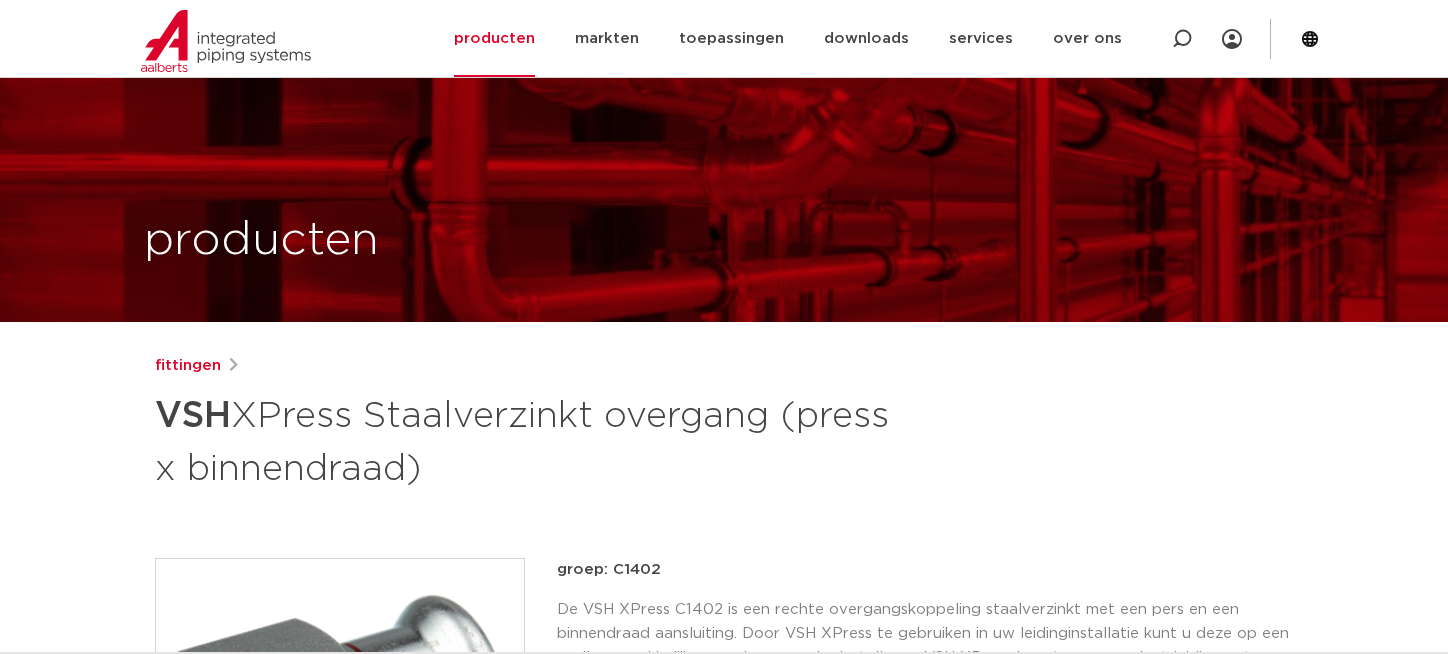 scroll, scrollTop: 300, scrollLeft: 0, axis: vertical 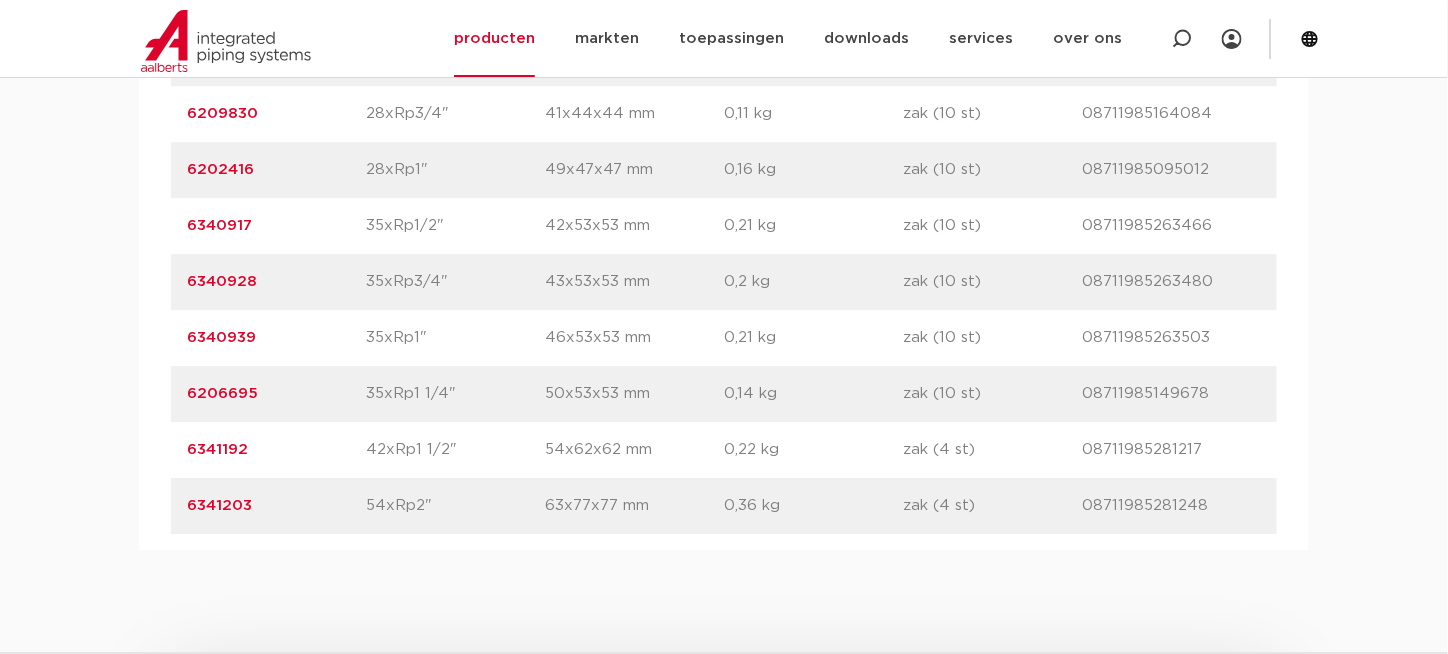 drag, startPoint x: 257, startPoint y: 448, endPoint x: 177, endPoint y: 453, distance: 80.1561 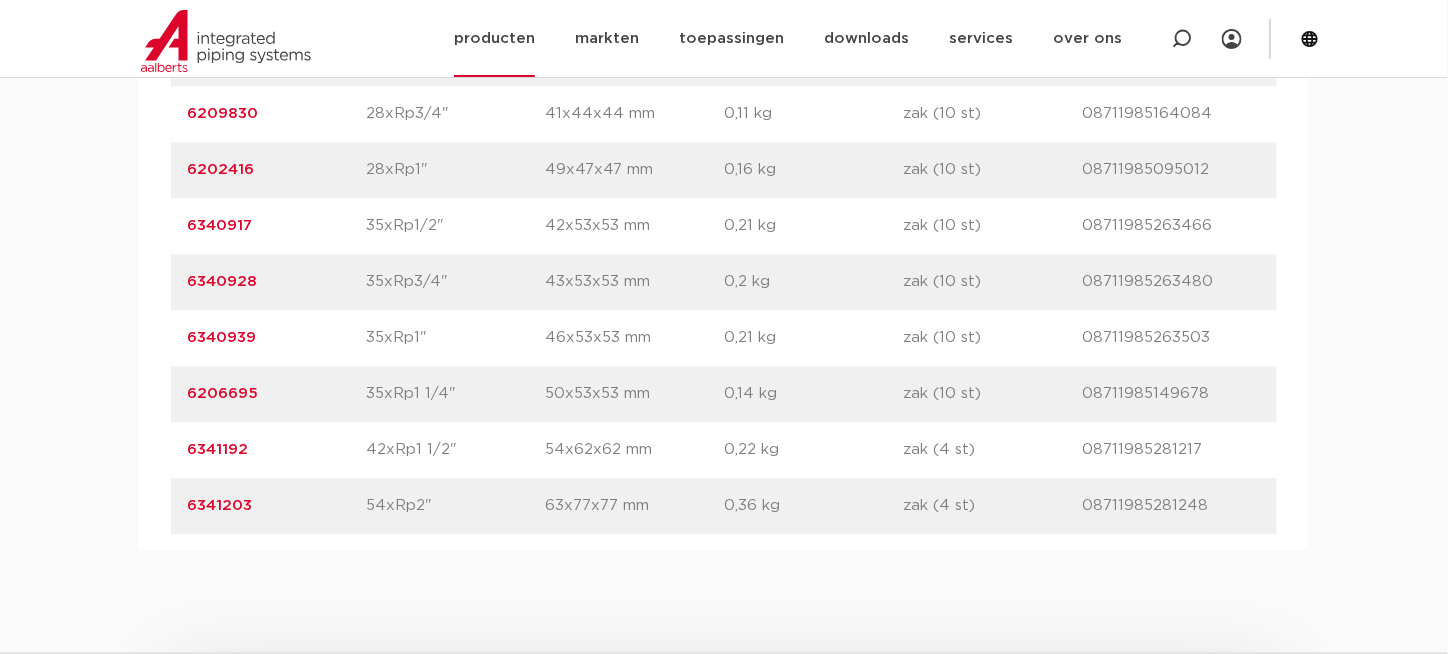 copy on "6341192" 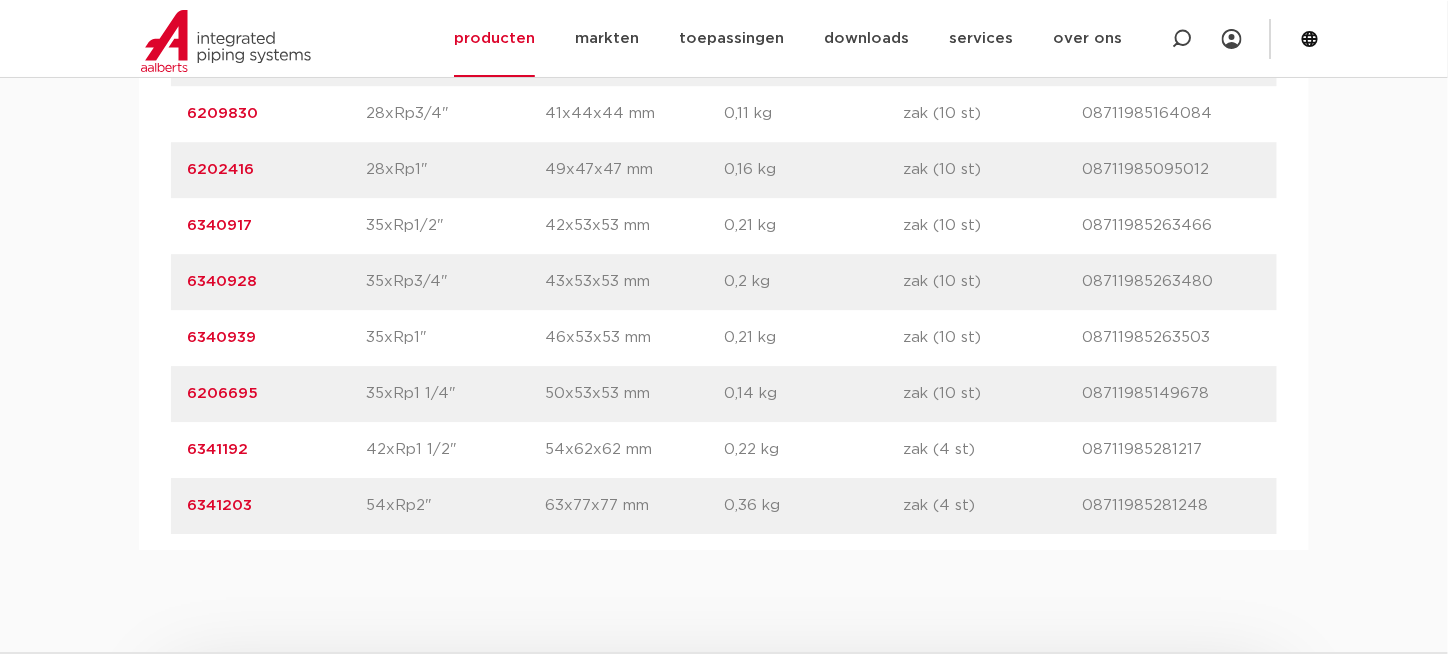 click on "6341192" at bounding box center [217, 449] 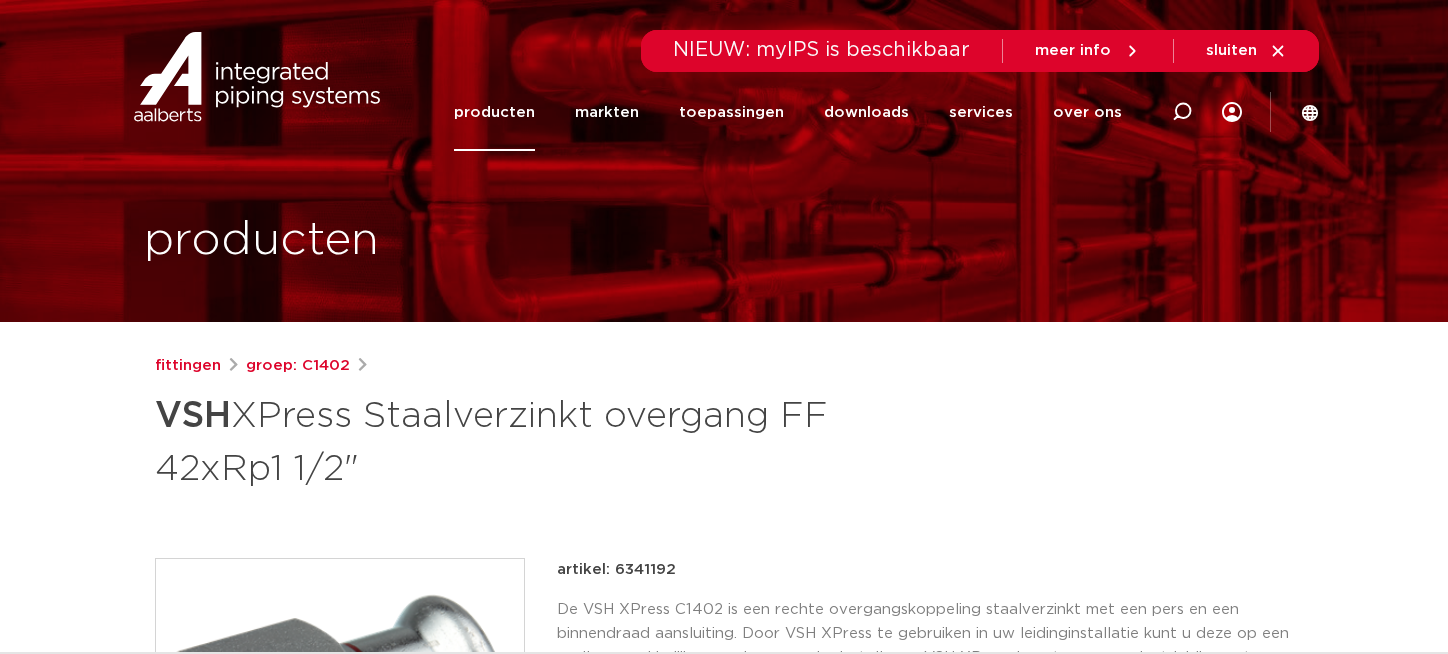 scroll, scrollTop: 238, scrollLeft: 0, axis: vertical 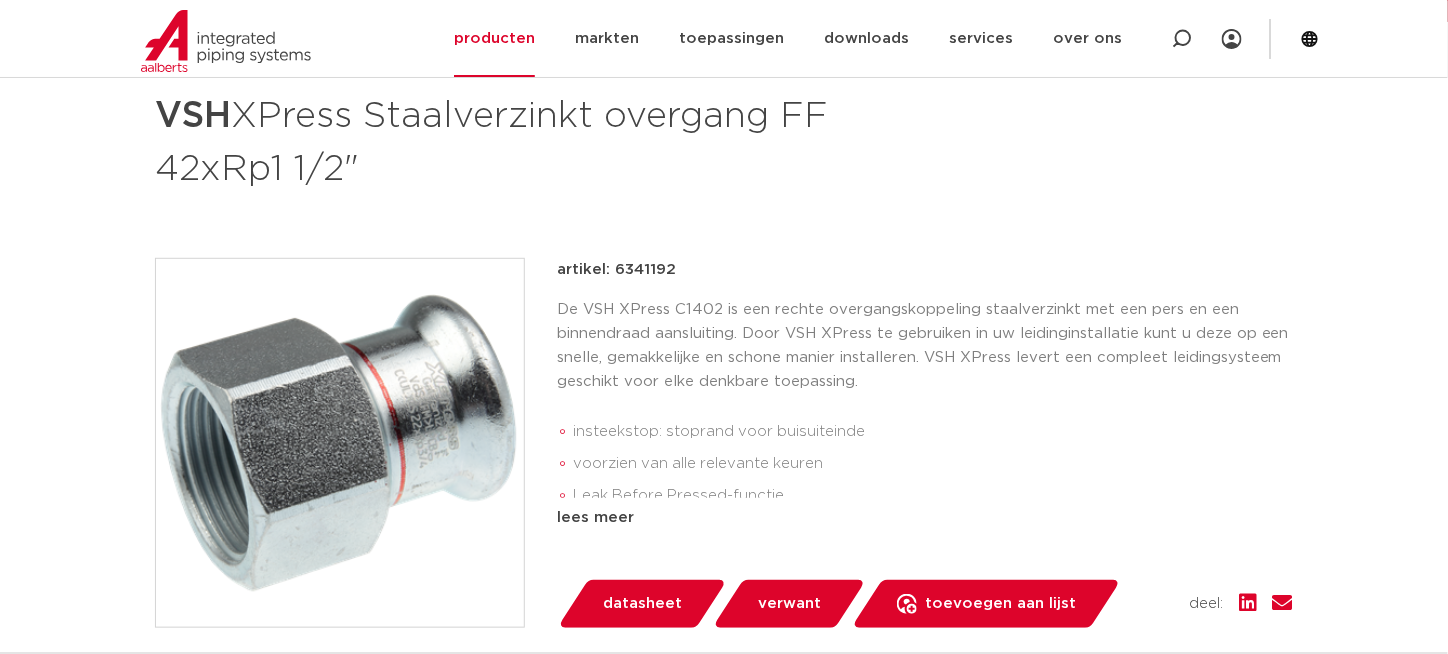 drag, startPoint x: 370, startPoint y: 152, endPoint x: 132, endPoint y: 128, distance: 239.20702 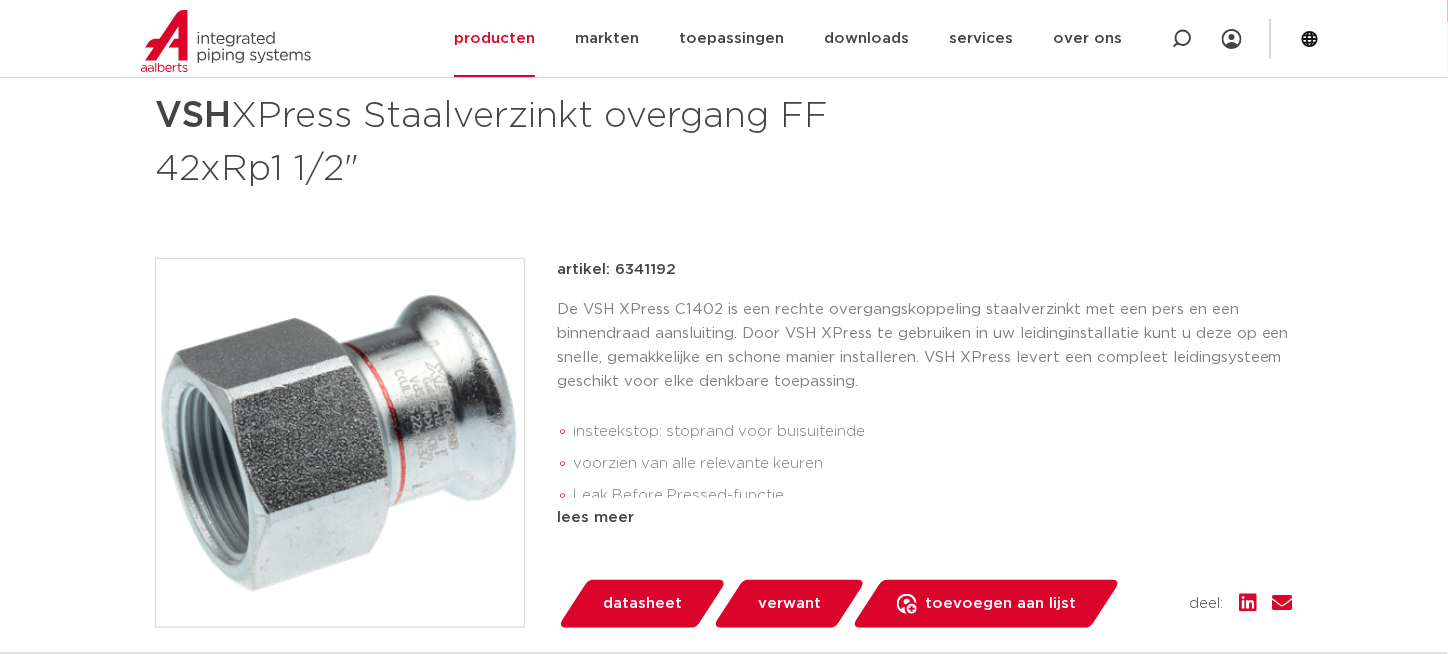 copy on "VSH  XPress Staalverzinkt overgang FF 42xRp1 1/2"" 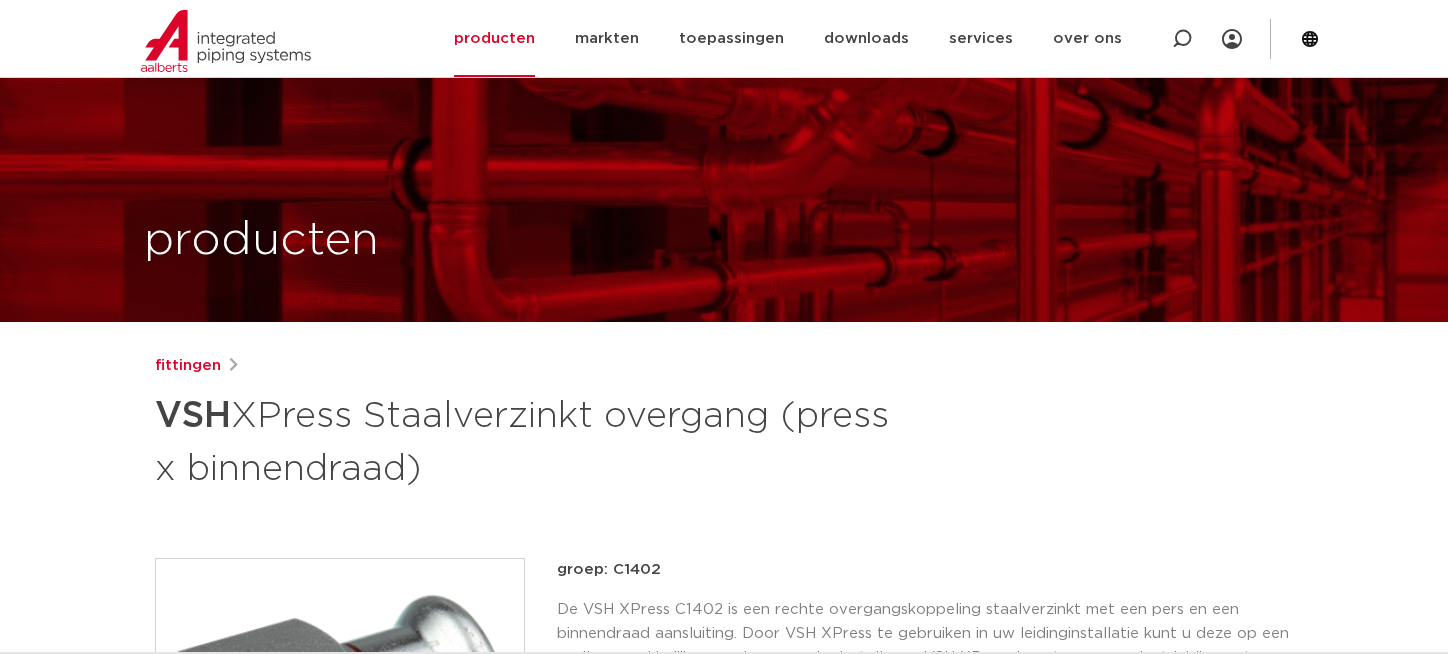scroll, scrollTop: 1900, scrollLeft: 0, axis: vertical 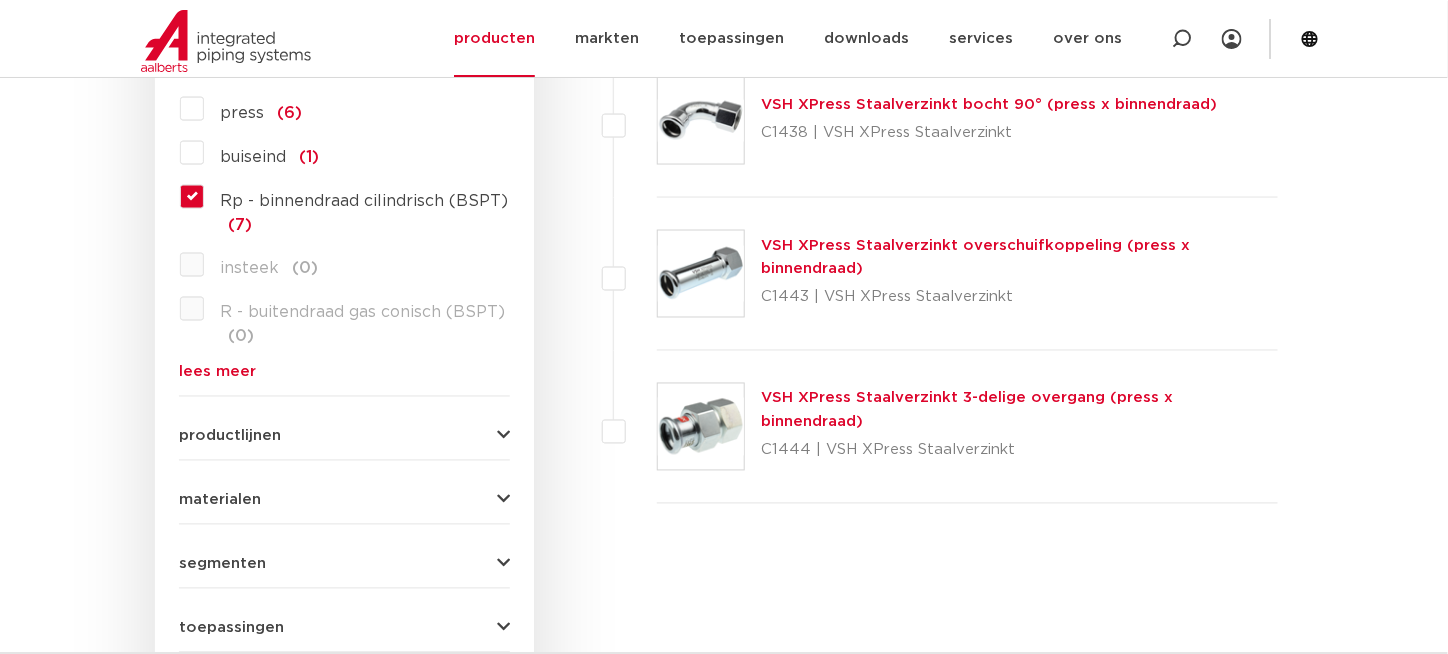 click at bounding box center [701, 427] 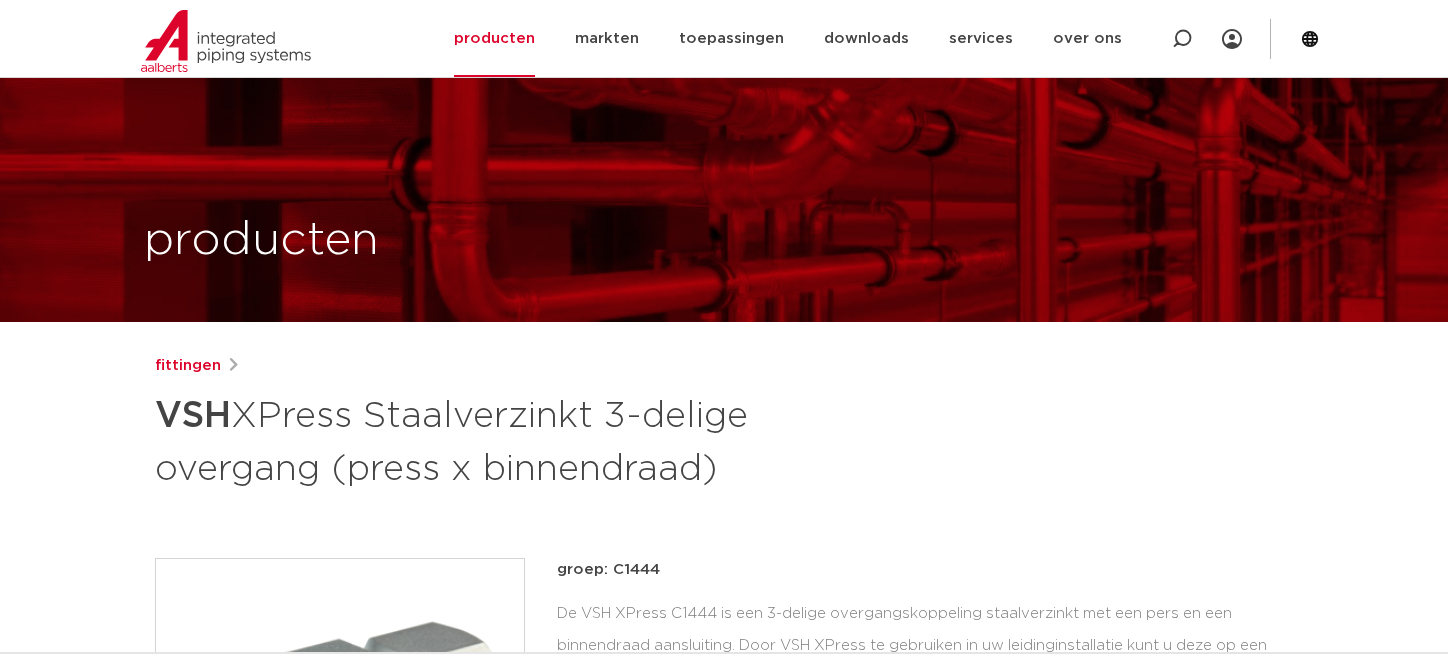 scroll, scrollTop: 500, scrollLeft: 0, axis: vertical 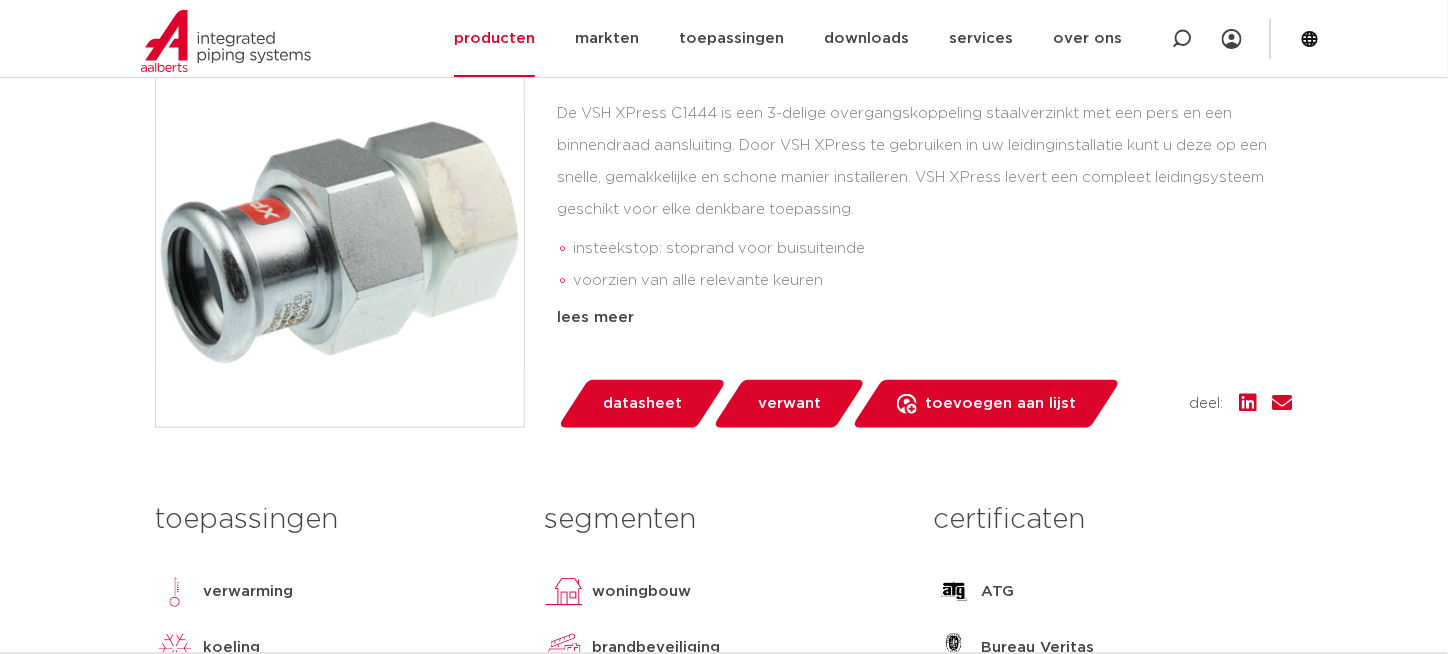 click on "voorzien van alle relevante keuren" at bounding box center [933, 281] 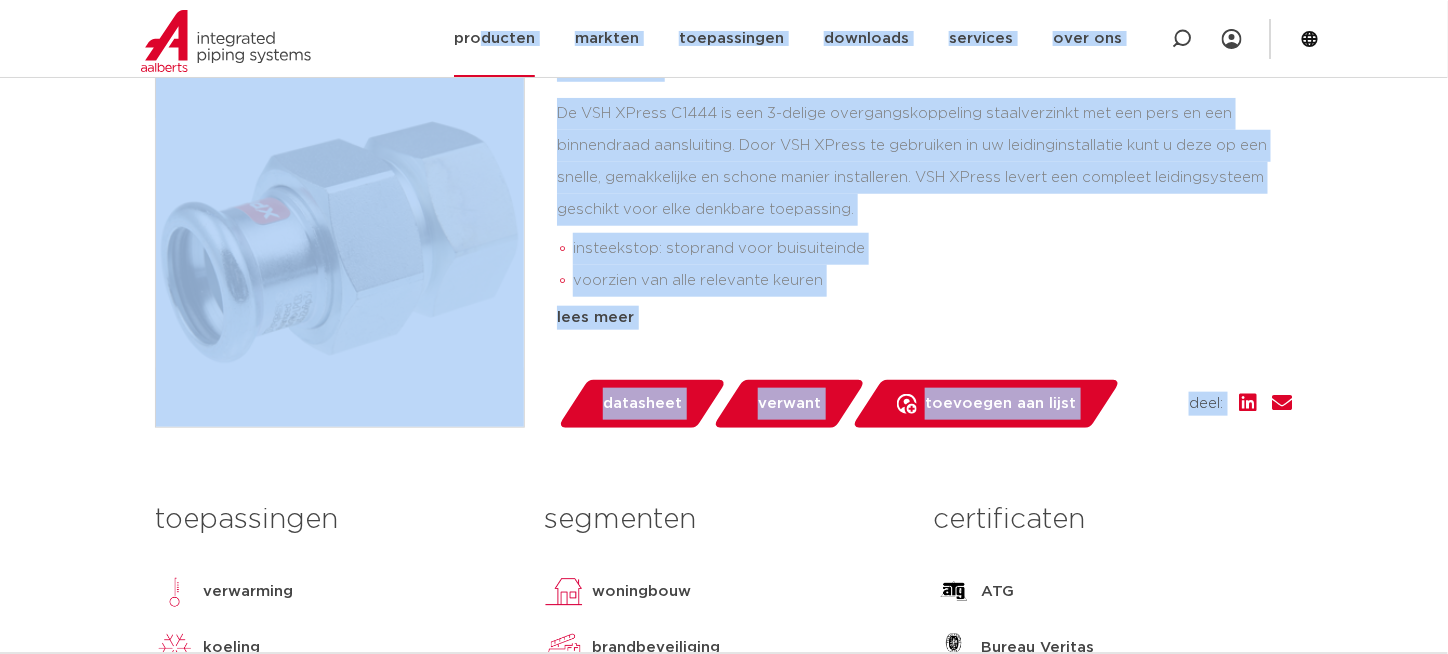 drag, startPoint x: 1375, startPoint y: 425, endPoint x: 500, endPoint y: 20, distance: 964.1836 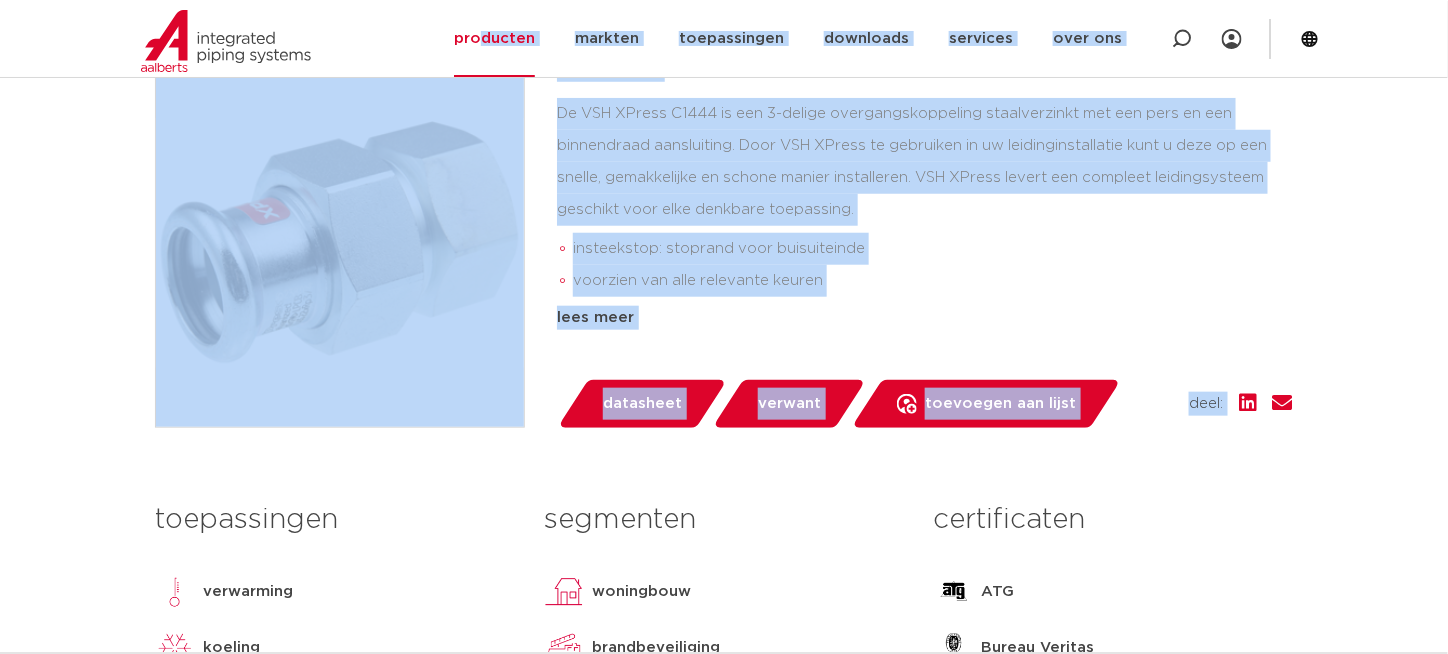 click on "Zoeken
NIEUW: myIPS is beschikbaar
meer info
sluiten
producten
markten
toepassingen
downloads
alle downloads
certificaten
cad en andere software
epd" at bounding box center (724, 1076) 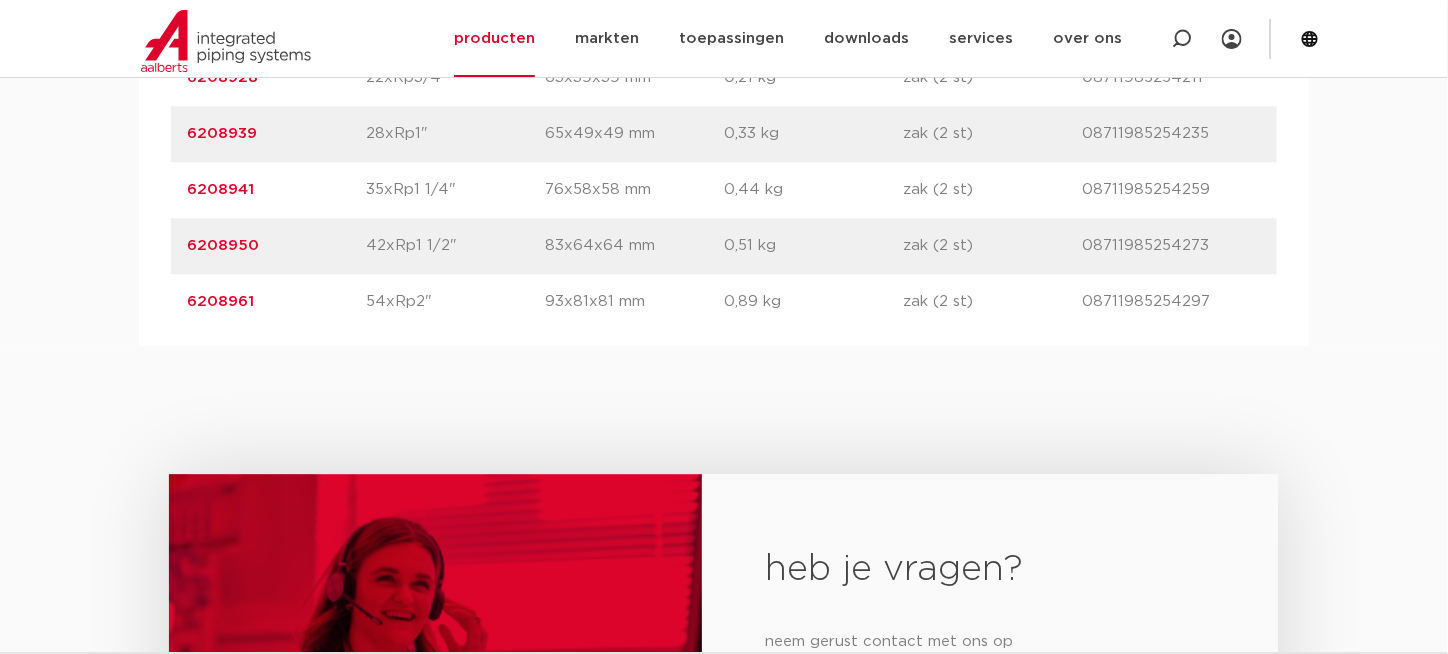 scroll, scrollTop: 2000, scrollLeft: 0, axis: vertical 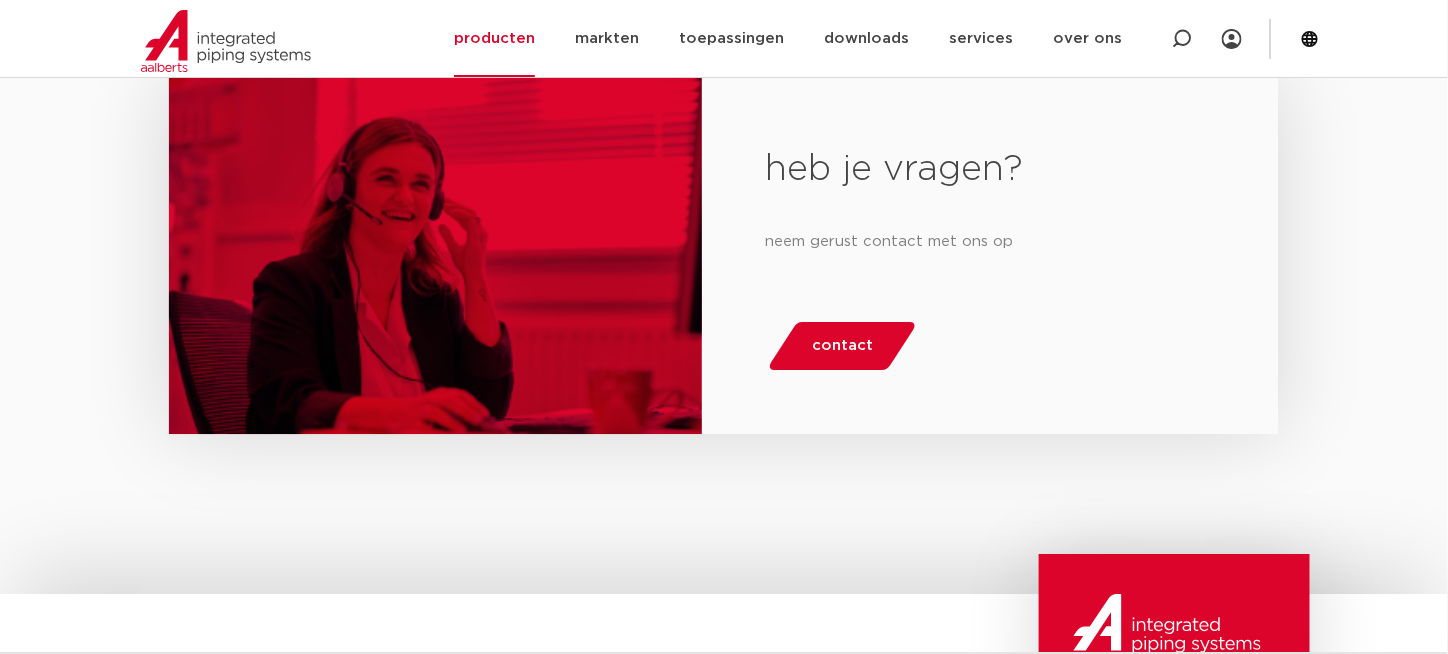 click on "heb je vragen?
neem gerust contact met ons op
contact" at bounding box center (724, 270) 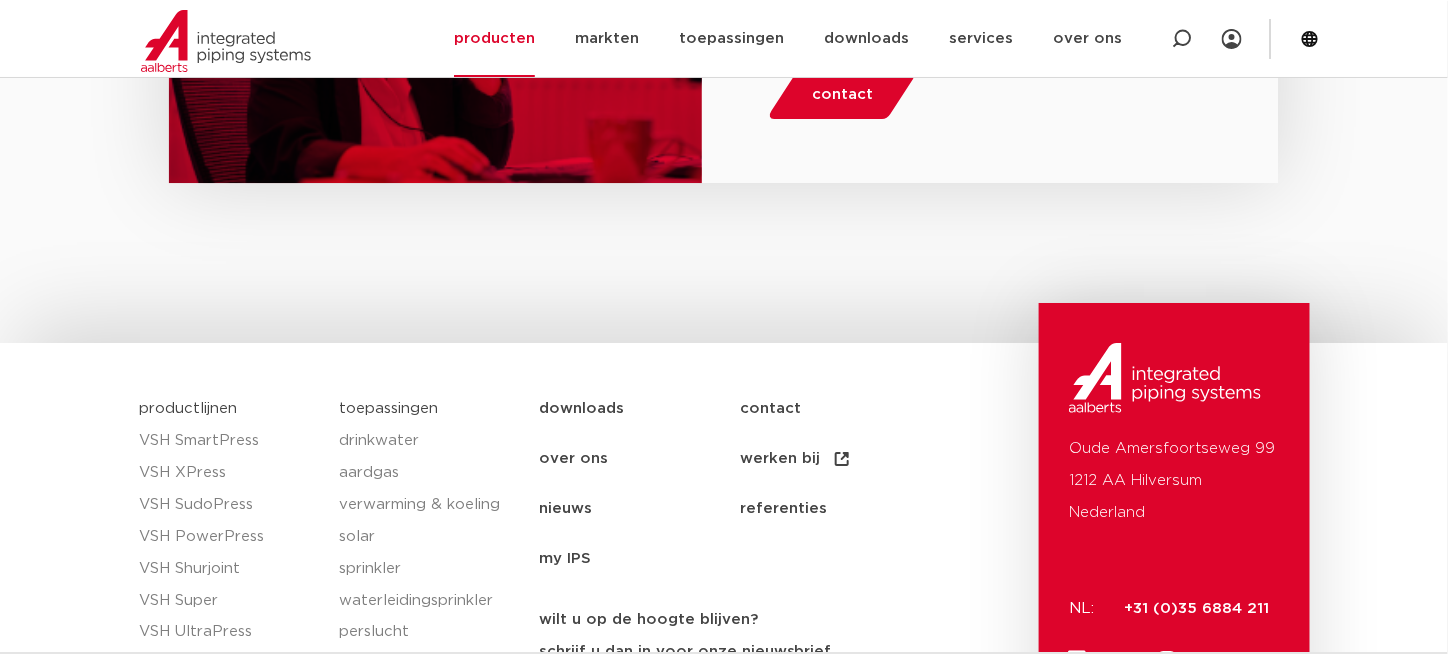 scroll, scrollTop: 2496, scrollLeft: 0, axis: vertical 